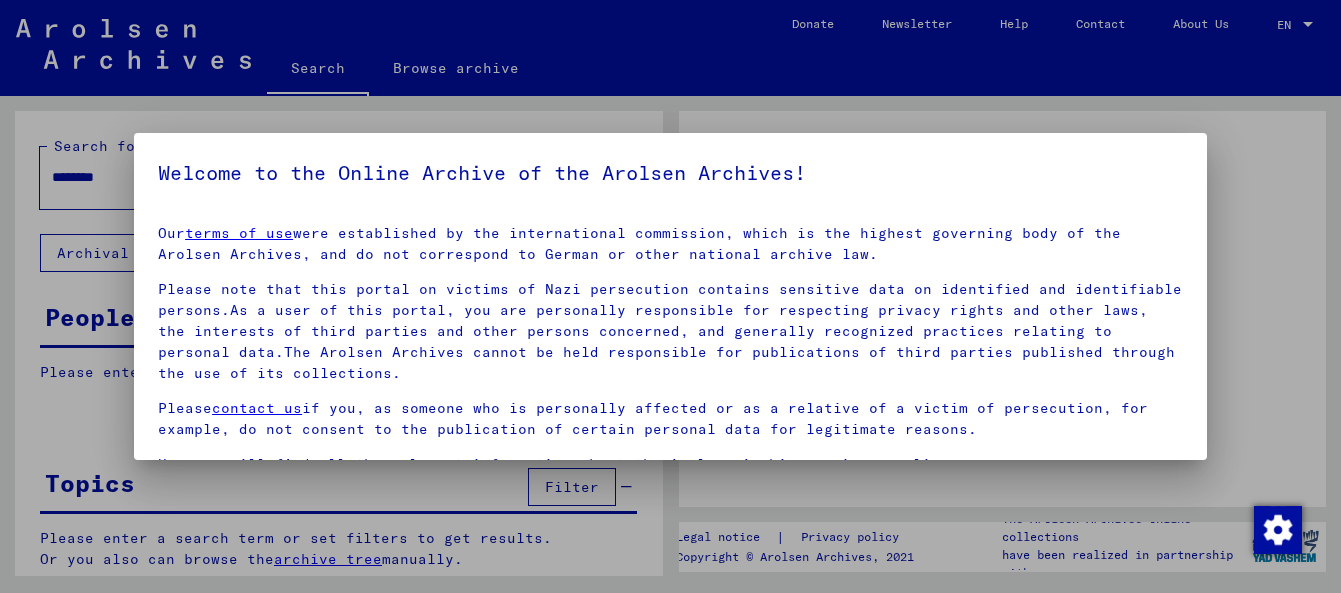 scroll, scrollTop: 0, scrollLeft: 0, axis: both 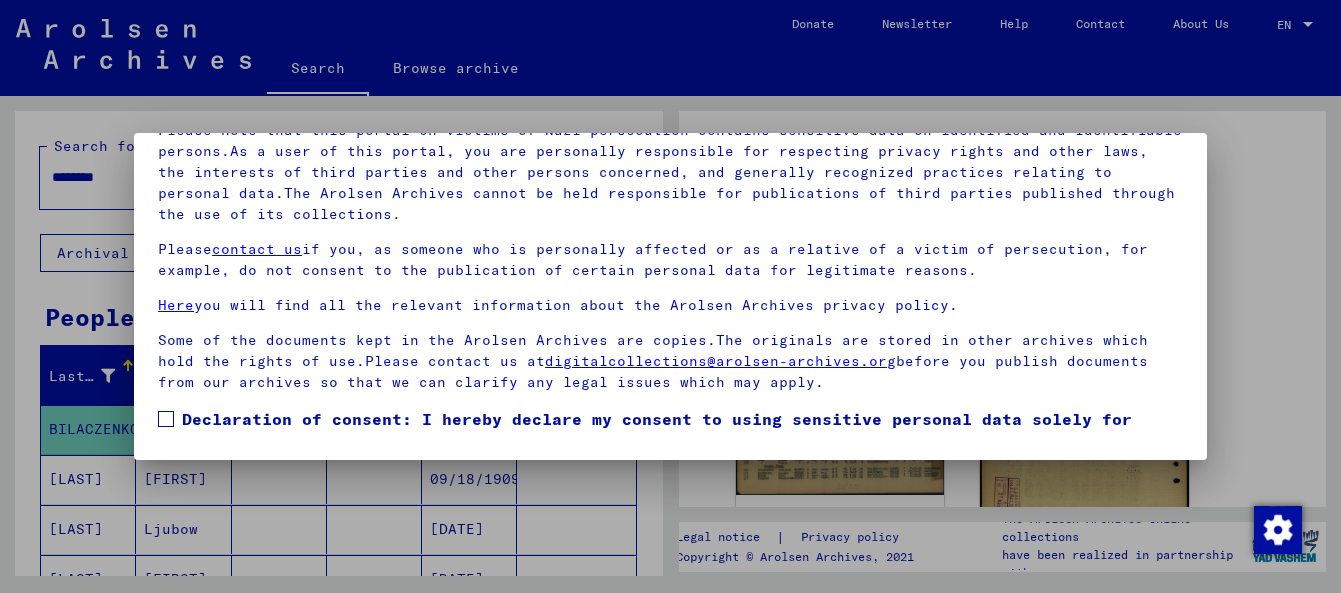 click at bounding box center (670, 296) 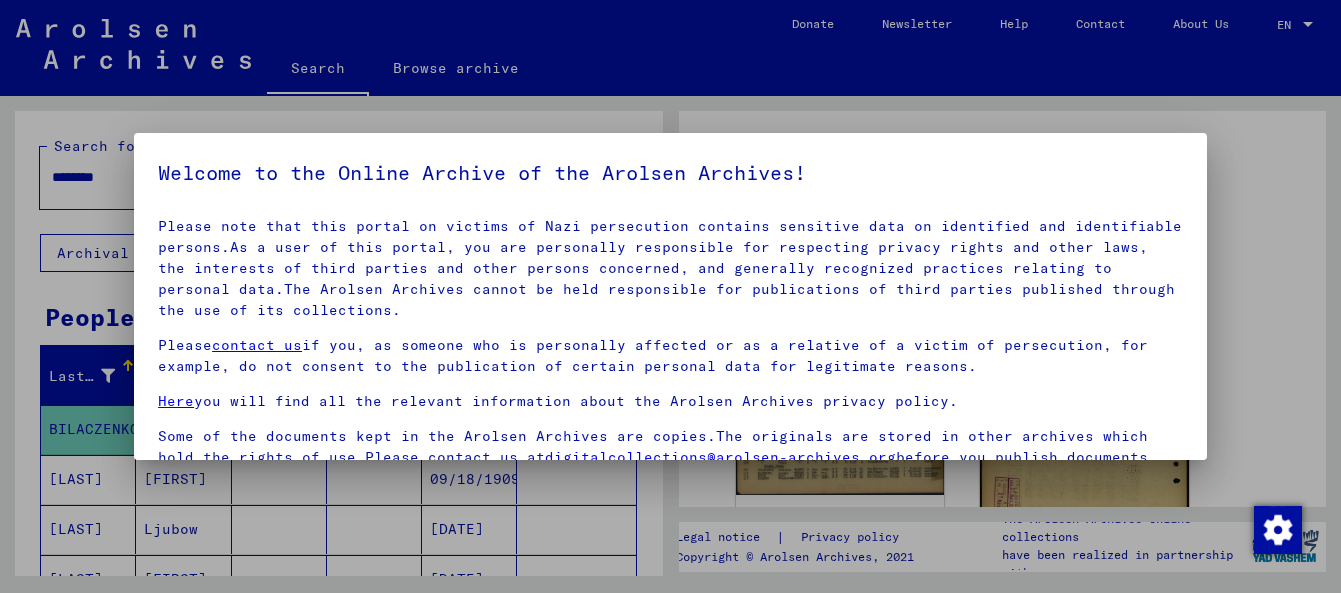 scroll, scrollTop: 91, scrollLeft: 0, axis: vertical 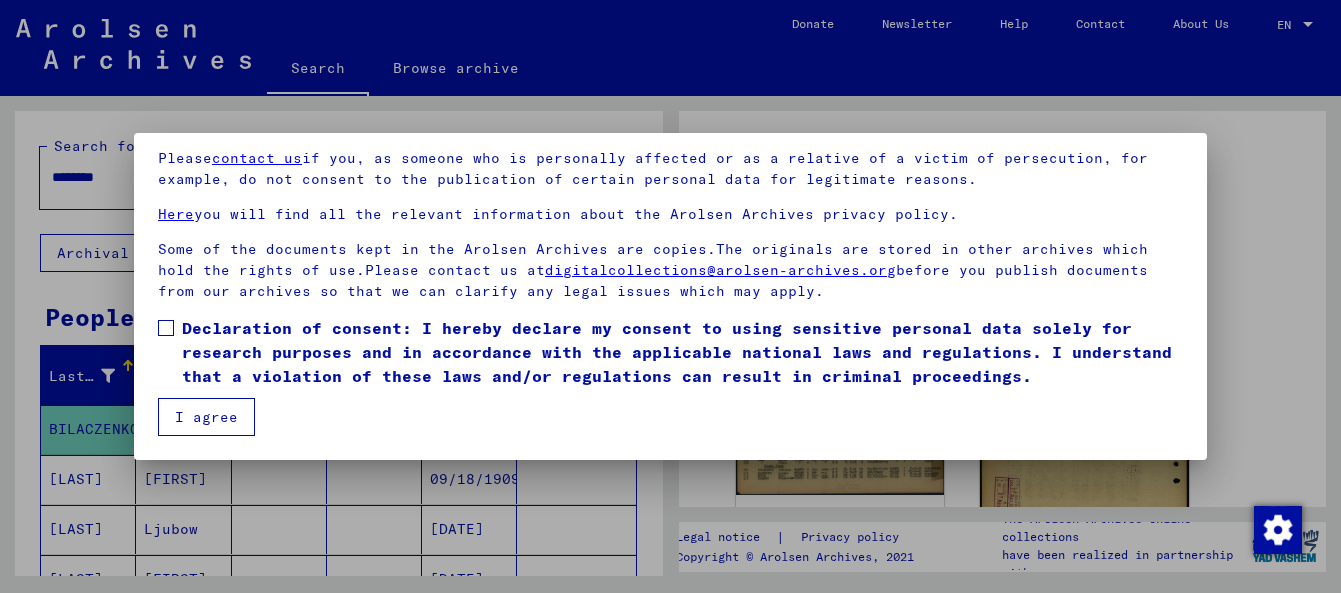 click on "I agree" at bounding box center (206, 417) 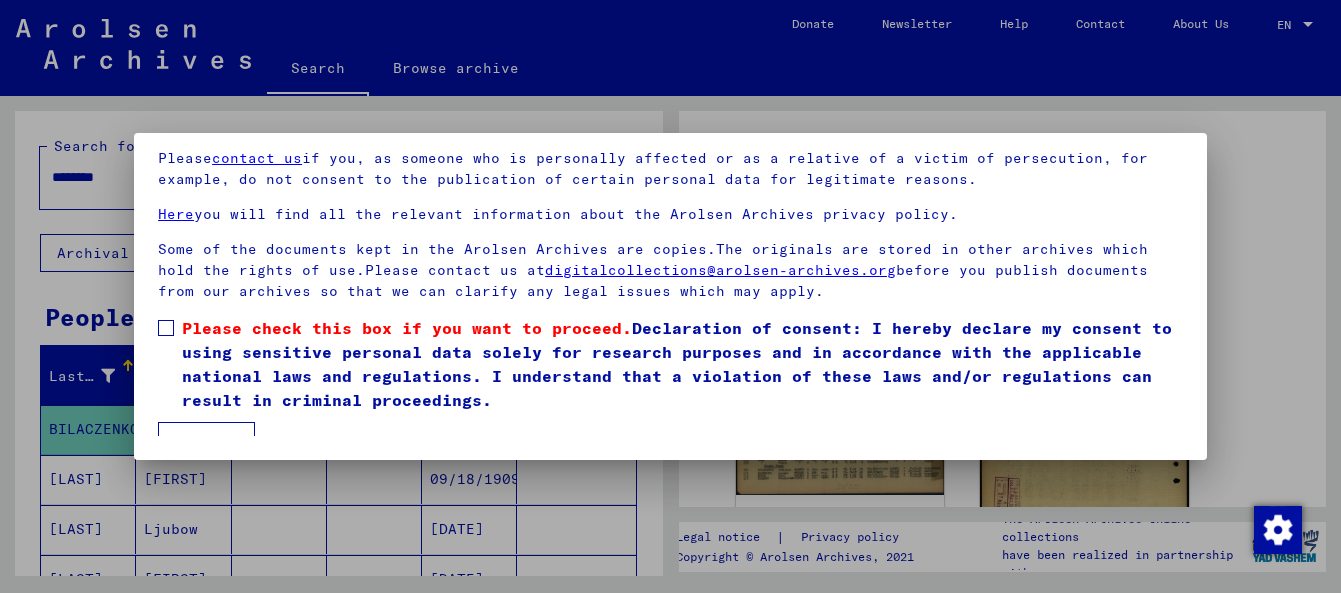 scroll, scrollTop: 92, scrollLeft: 0, axis: vertical 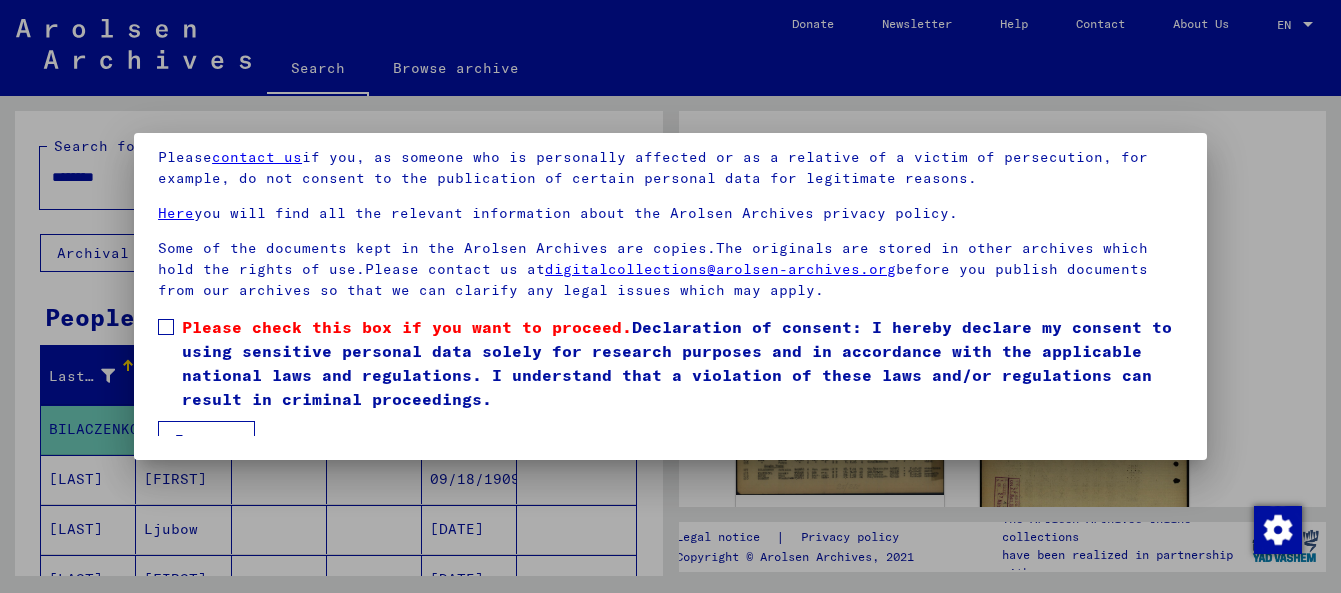 click at bounding box center [166, 327] 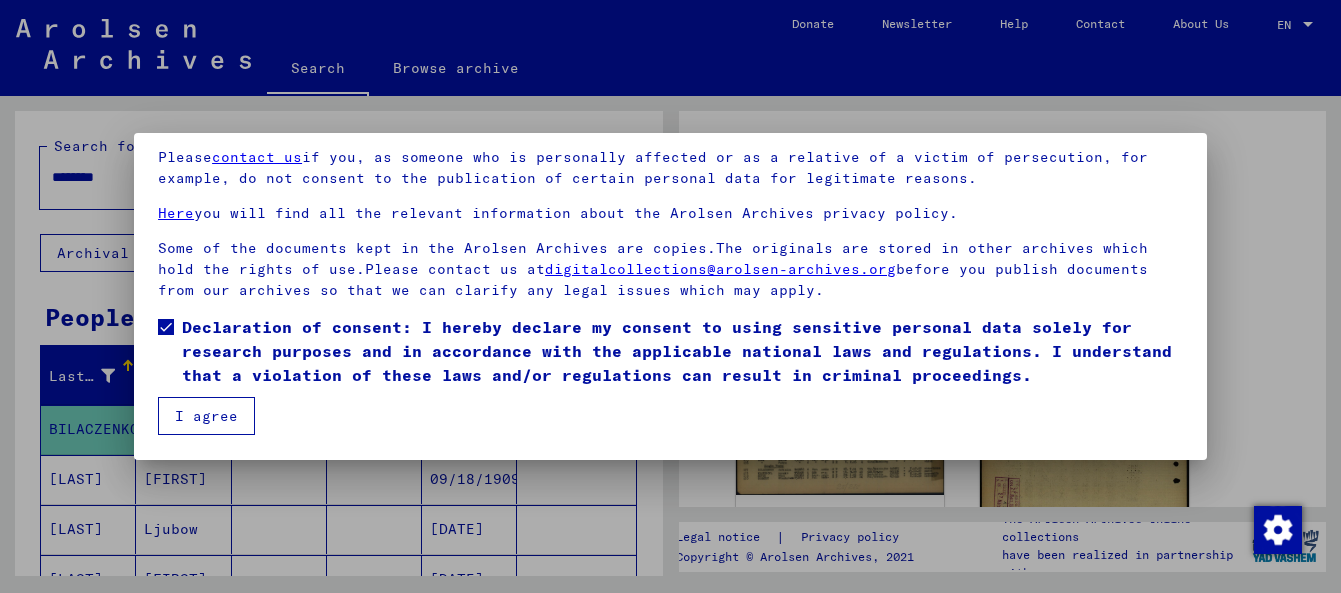 click on "I agree" at bounding box center (206, 416) 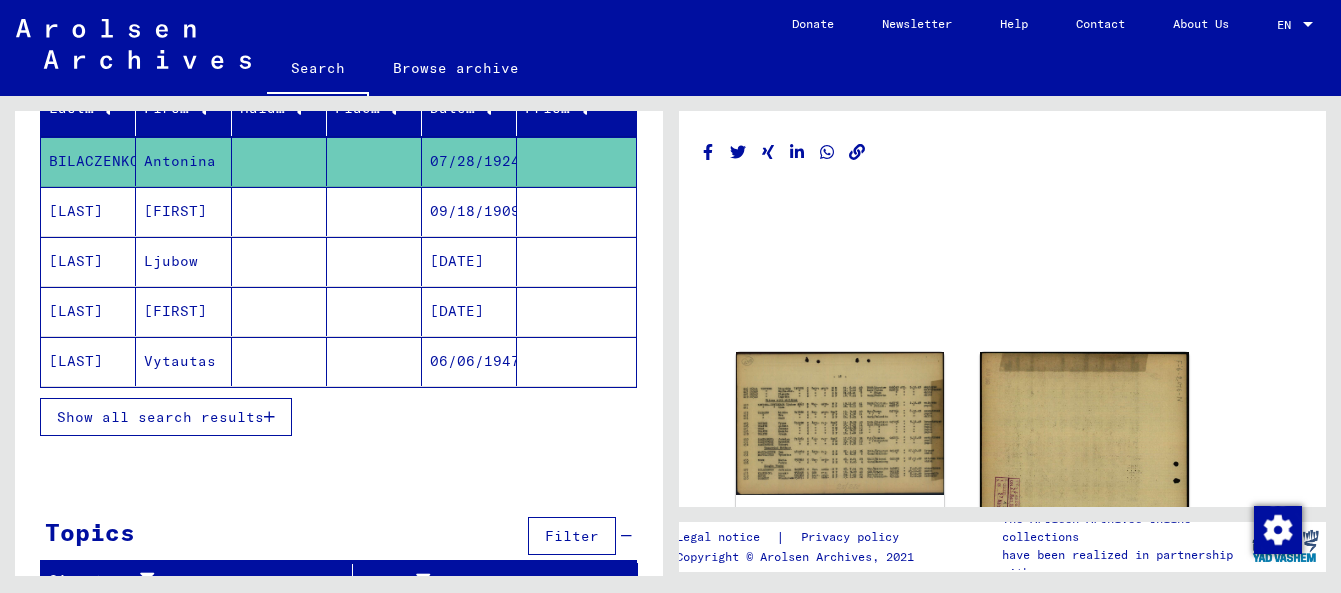 scroll, scrollTop: 293, scrollLeft: 0, axis: vertical 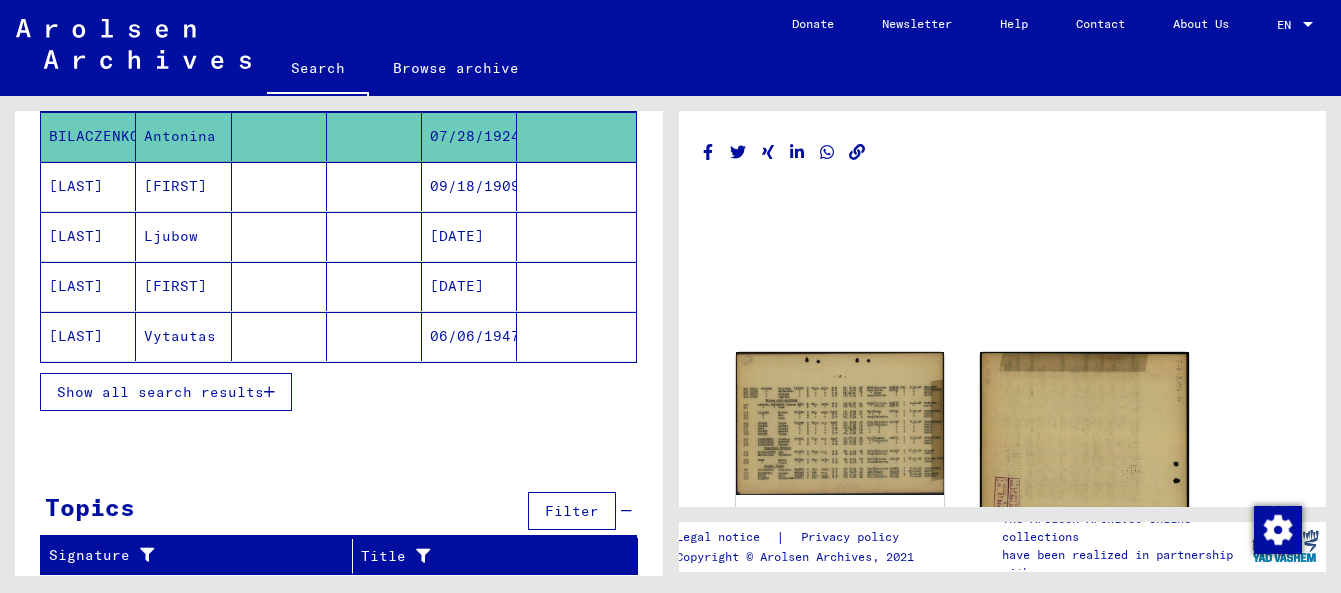 click on "Show all search results" at bounding box center (160, 392) 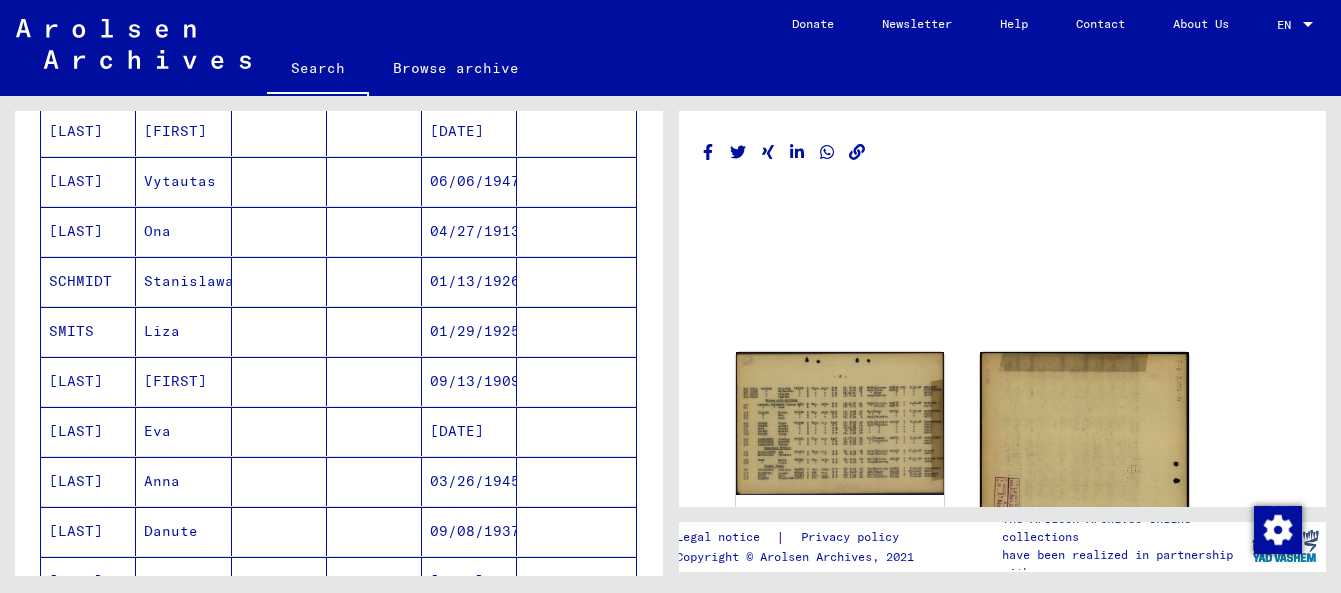 scroll, scrollTop: 193, scrollLeft: 0, axis: vertical 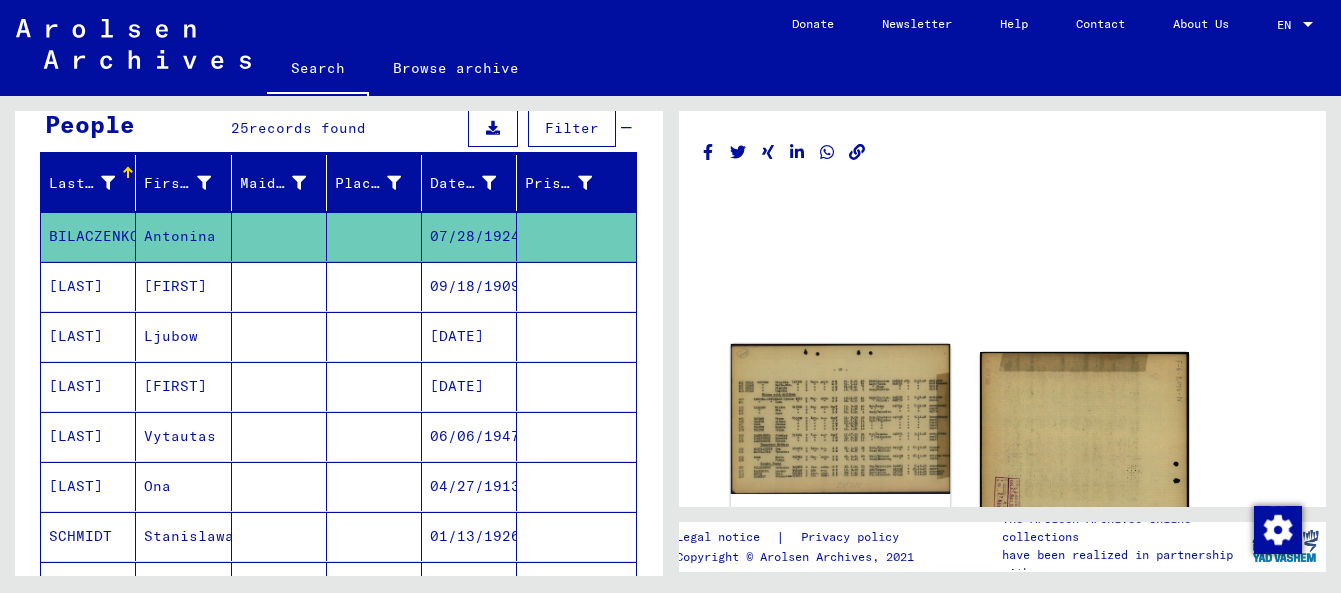 click 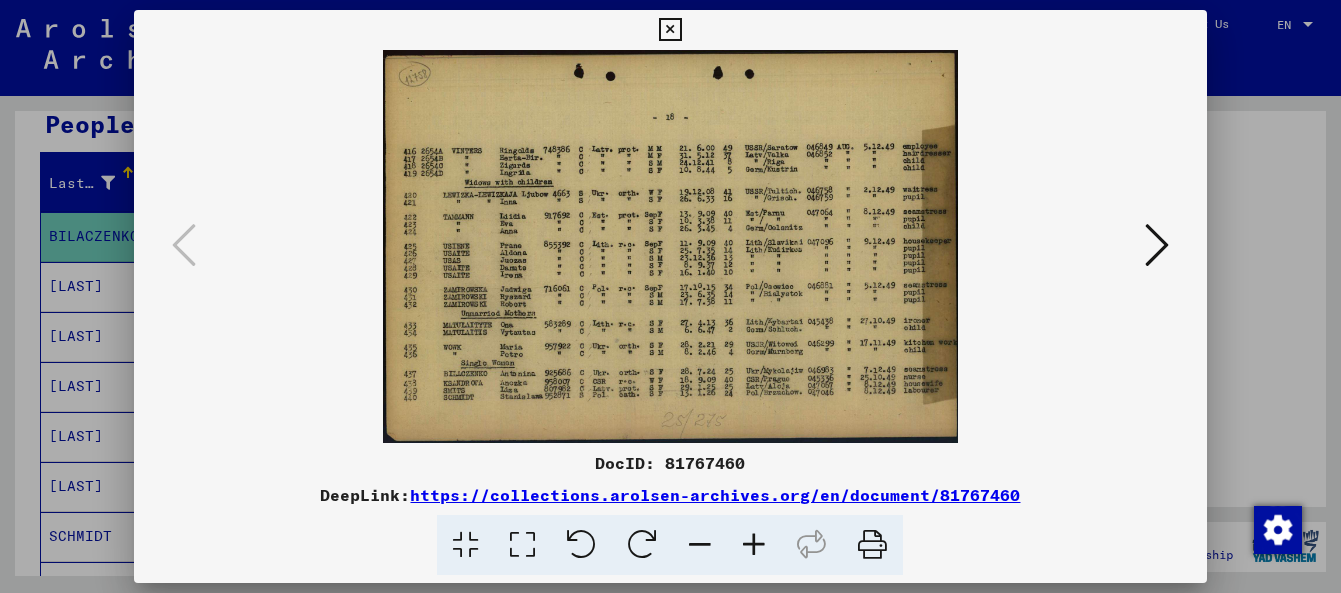 click at bounding box center (754, 545) 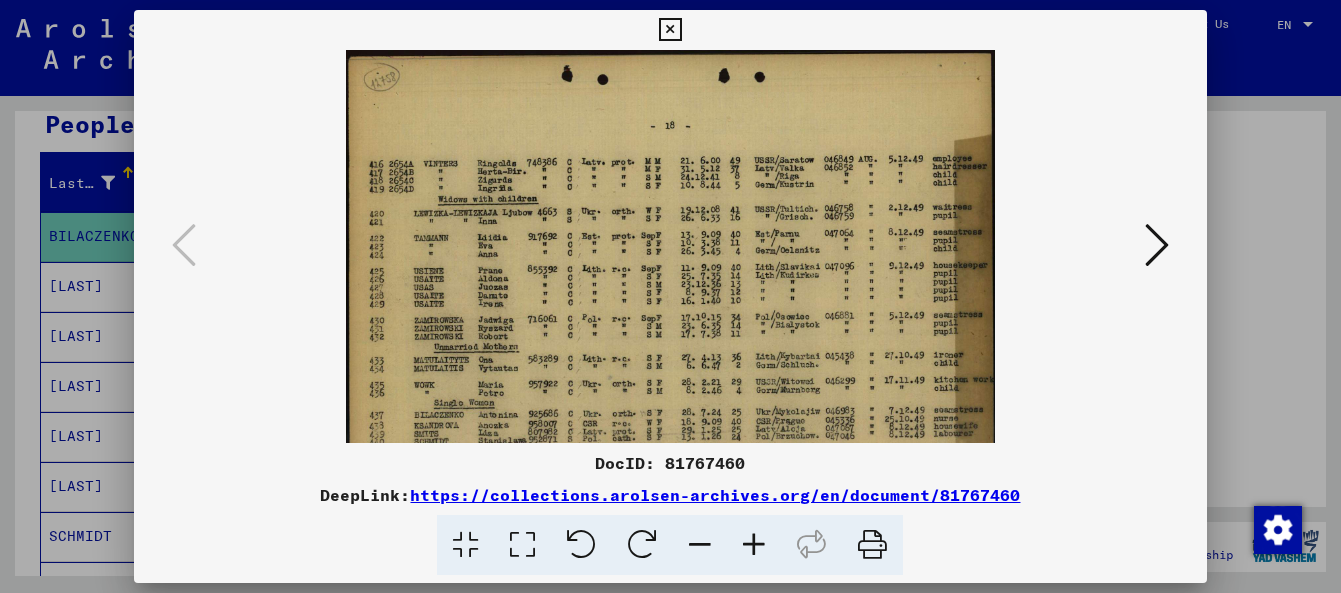 click at bounding box center (754, 545) 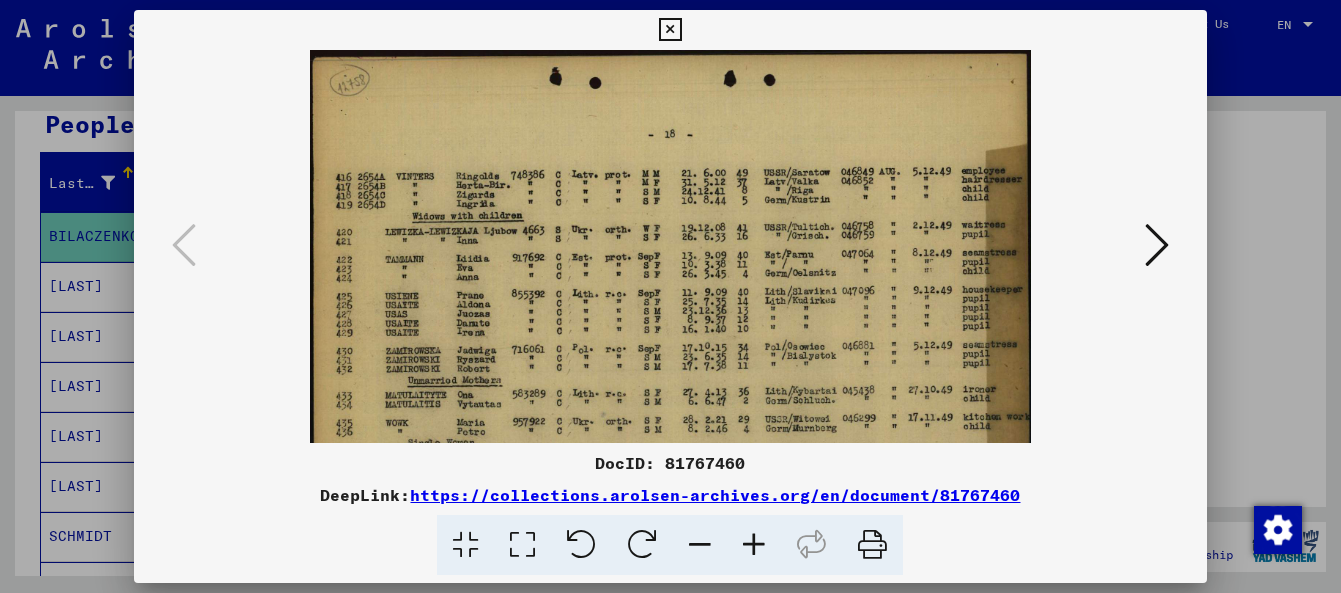 click at bounding box center (754, 545) 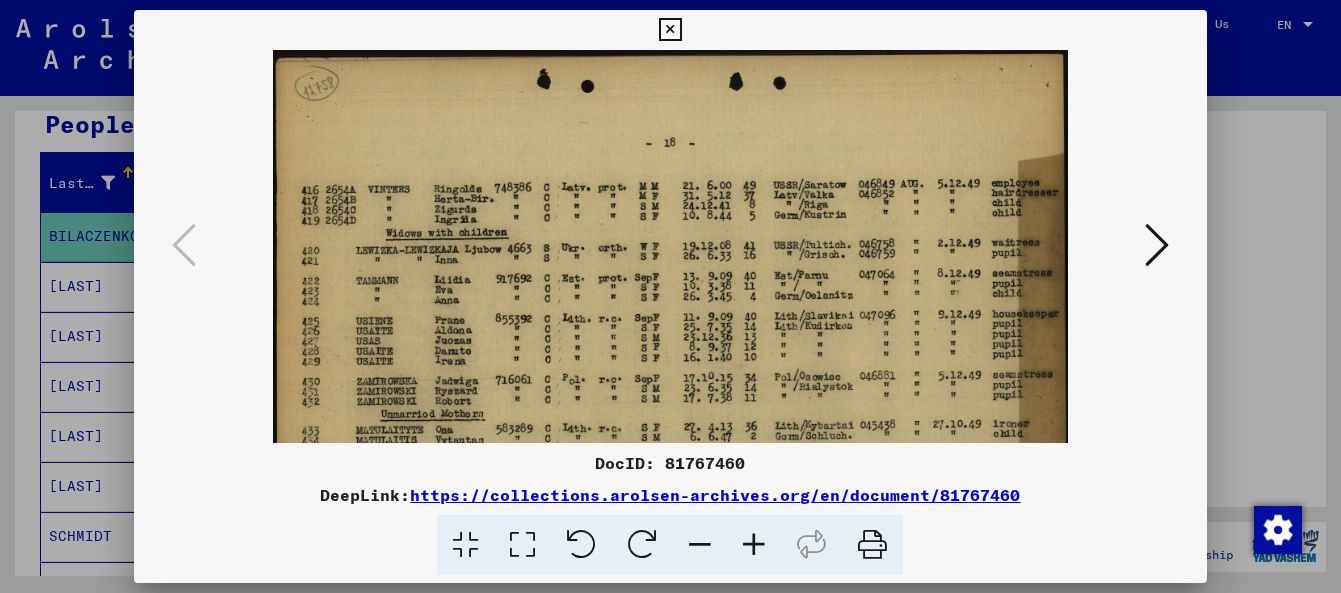 click at bounding box center [754, 545] 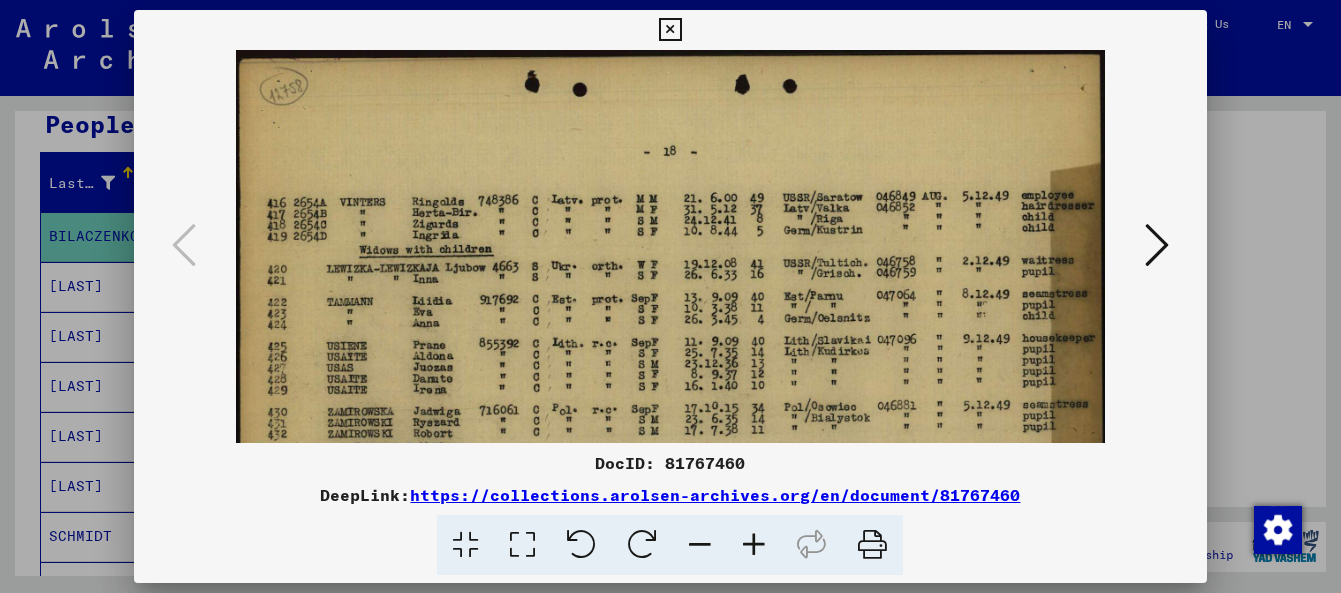 click at bounding box center [754, 545] 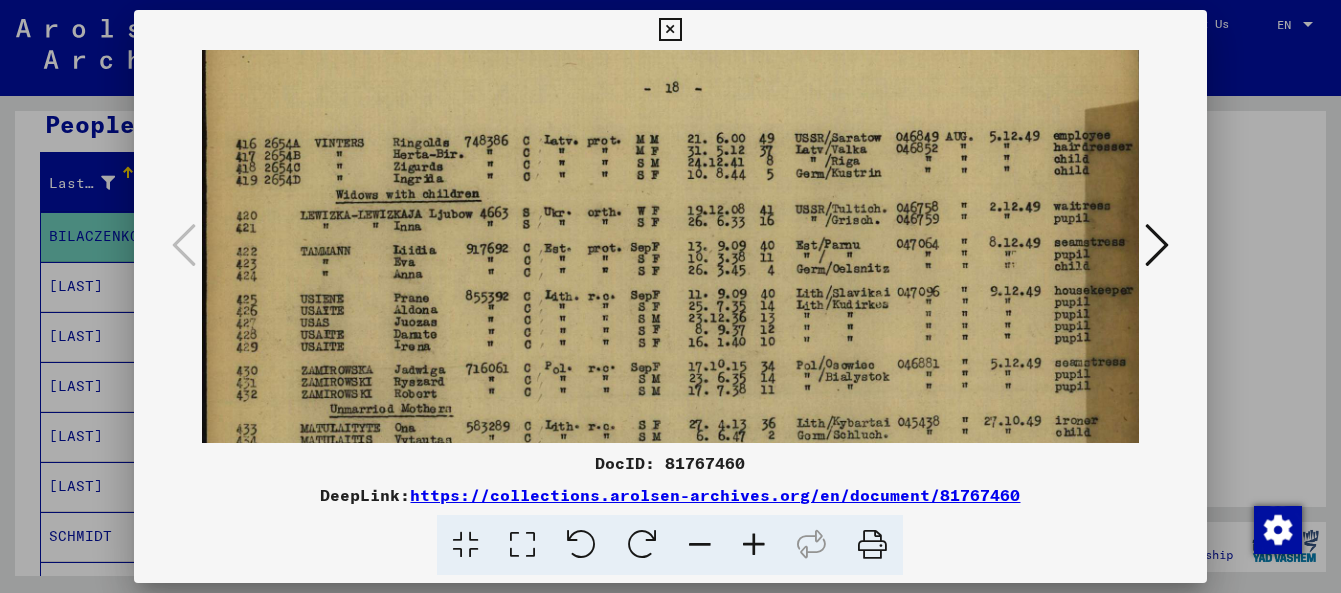 scroll, scrollTop: 73, scrollLeft: 0, axis: vertical 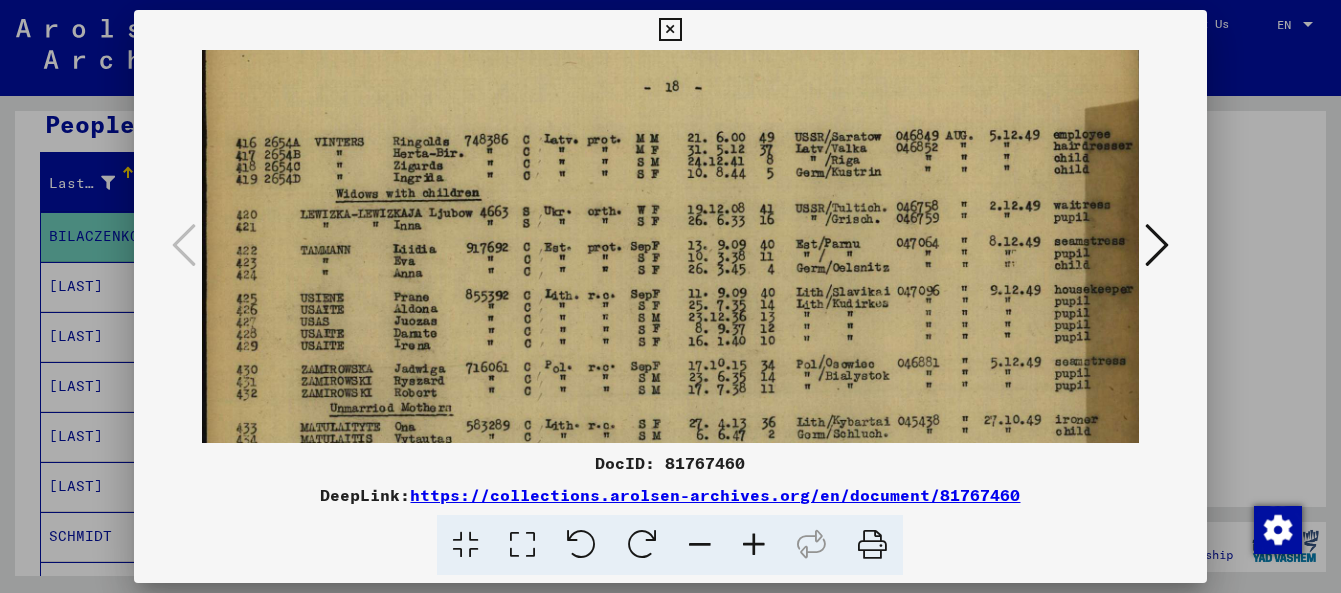 drag, startPoint x: 620, startPoint y: 319, endPoint x: 704, endPoint y: 246, distance: 111.28792 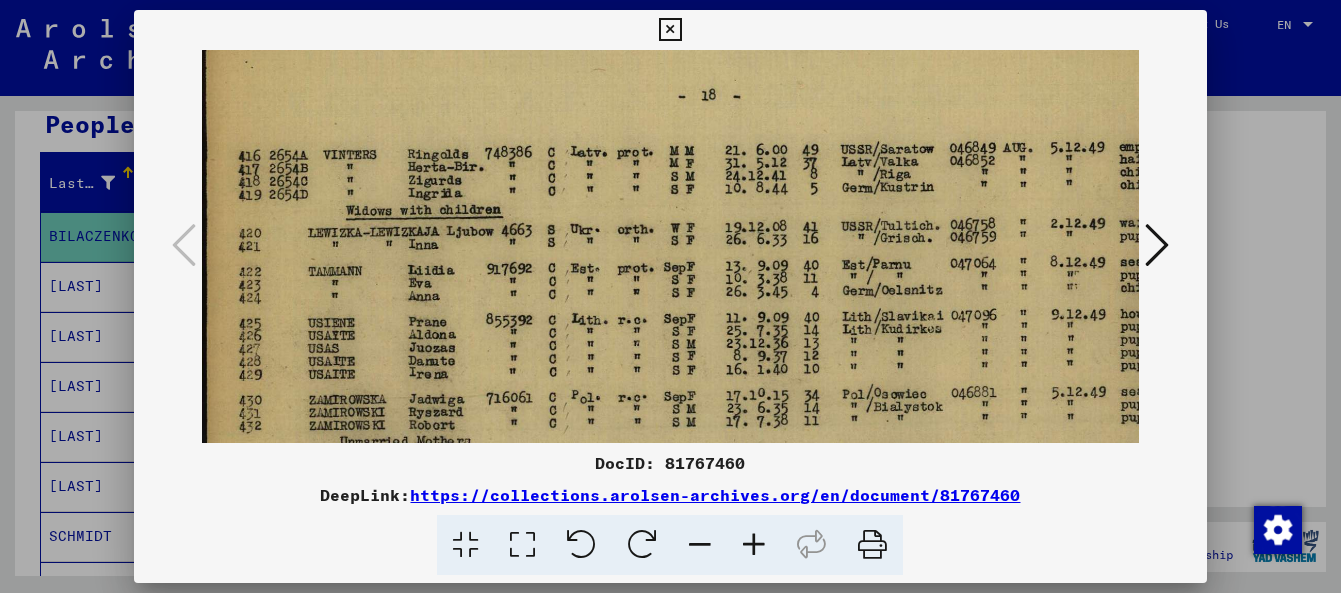 click at bounding box center [754, 545] 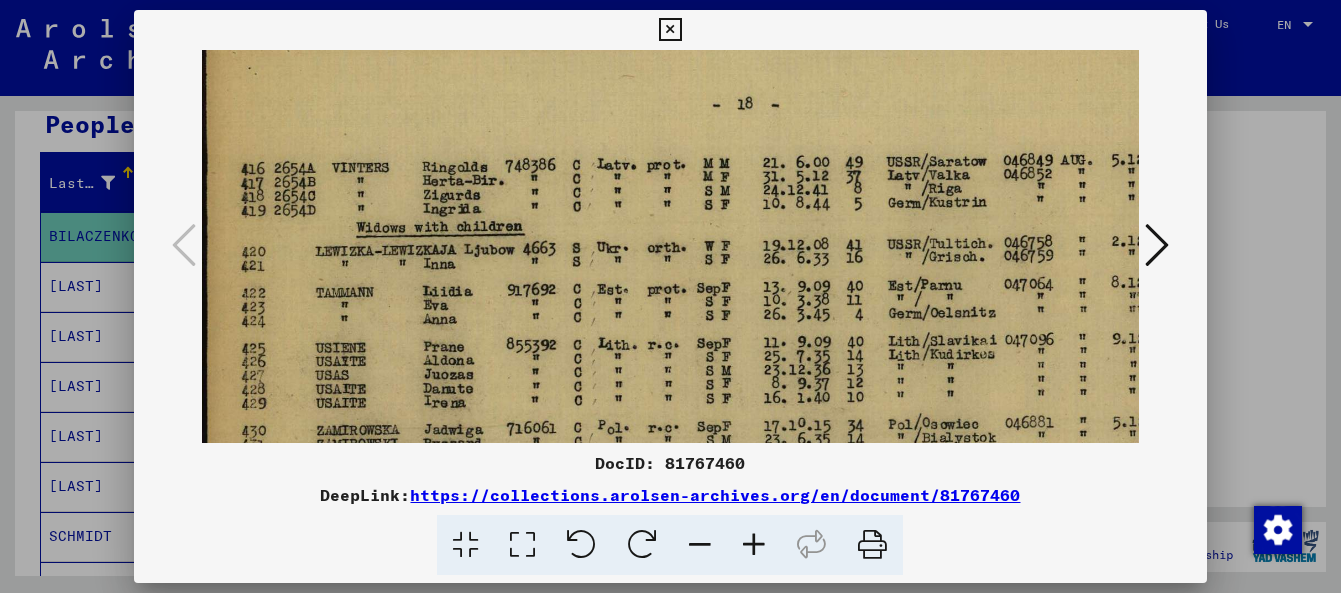 click at bounding box center [754, 545] 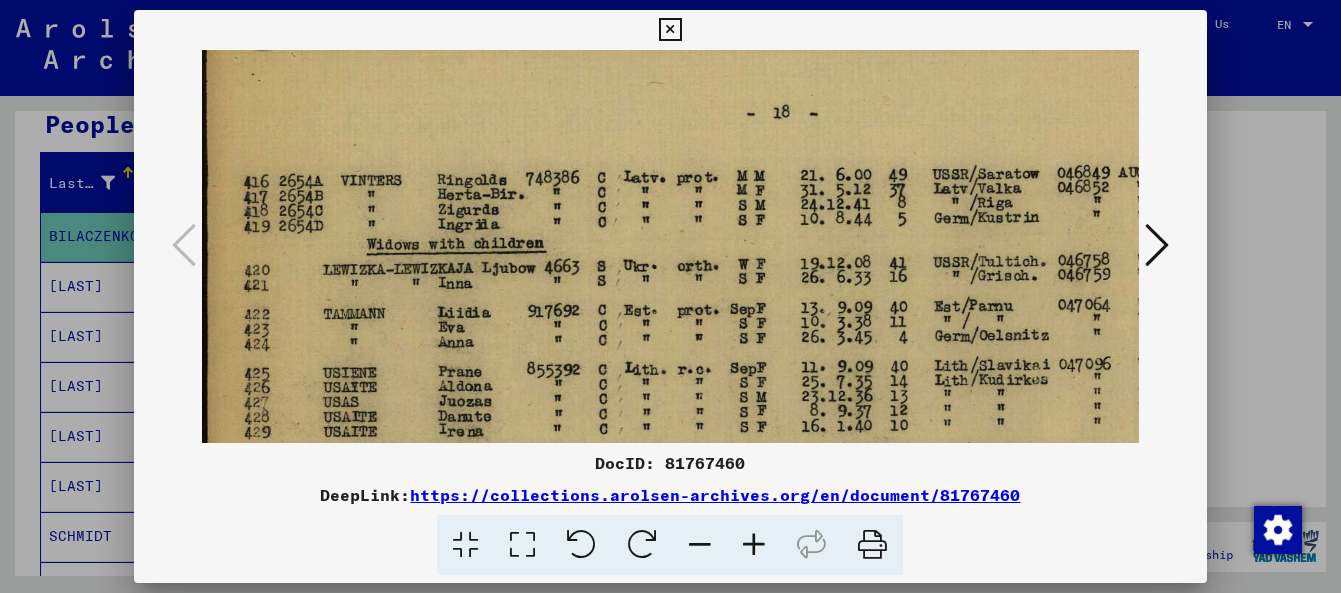 click at bounding box center [754, 545] 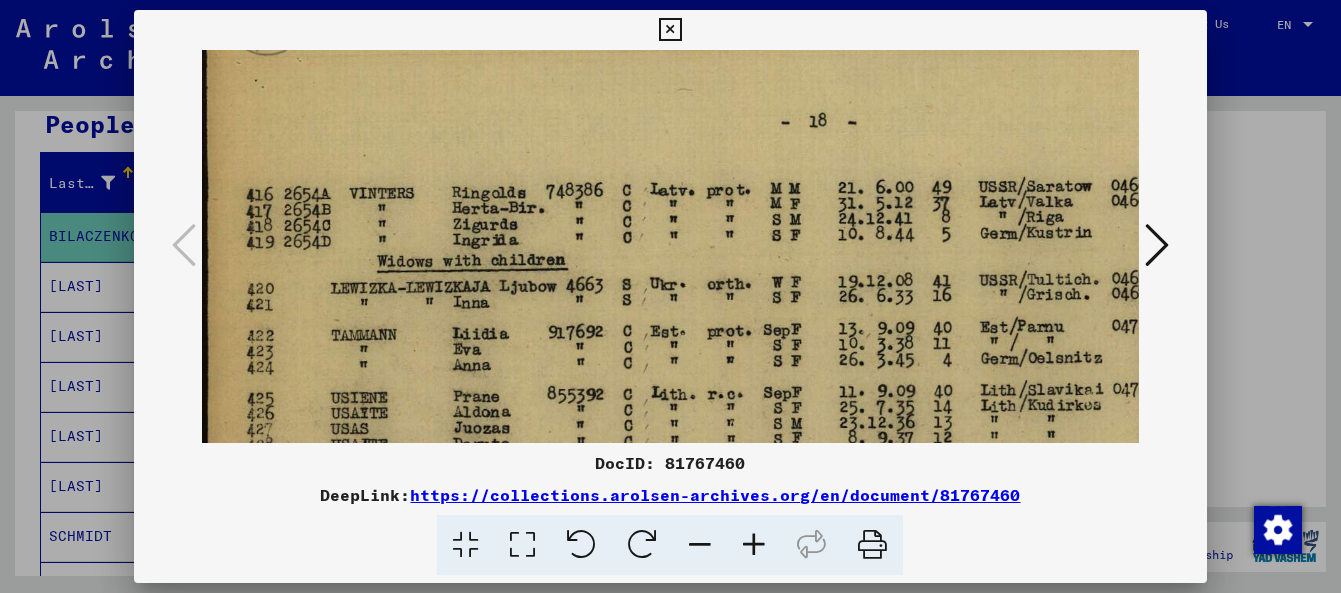 click at bounding box center (754, 545) 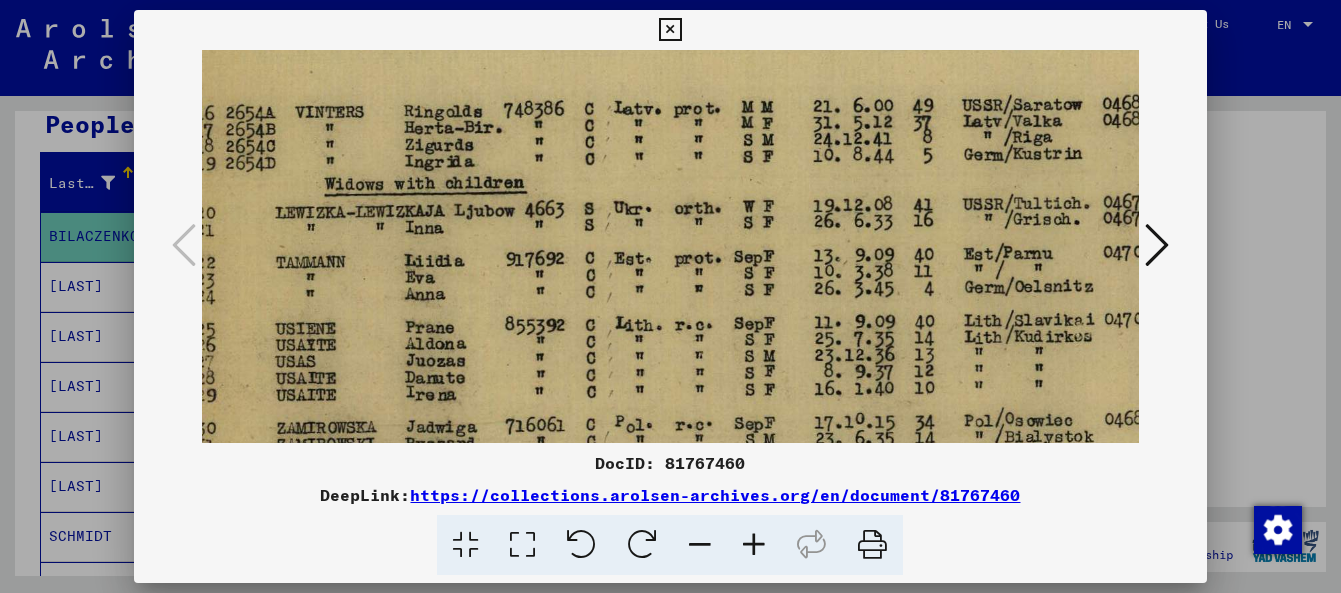 scroll, scrollTop: 167, scrollLeft: 60, axis: both 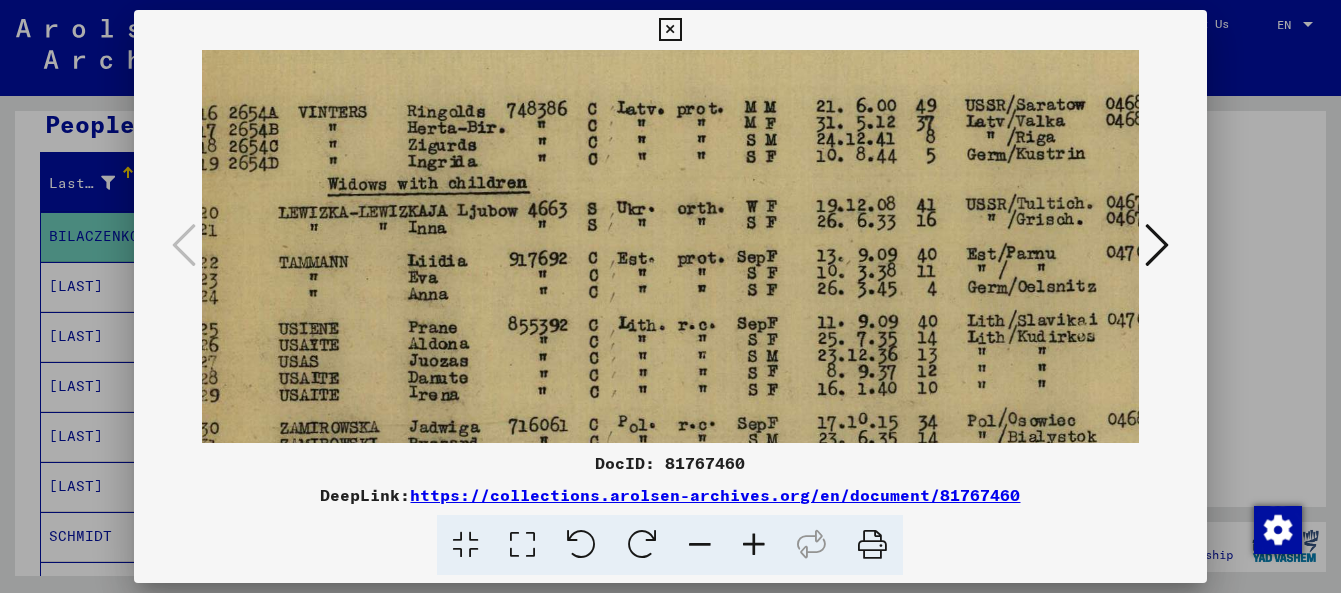 drag, startPoint x: 886, startPoint y: 306, endPoint x: 818, endPoint y: 211, distance: 116.82893 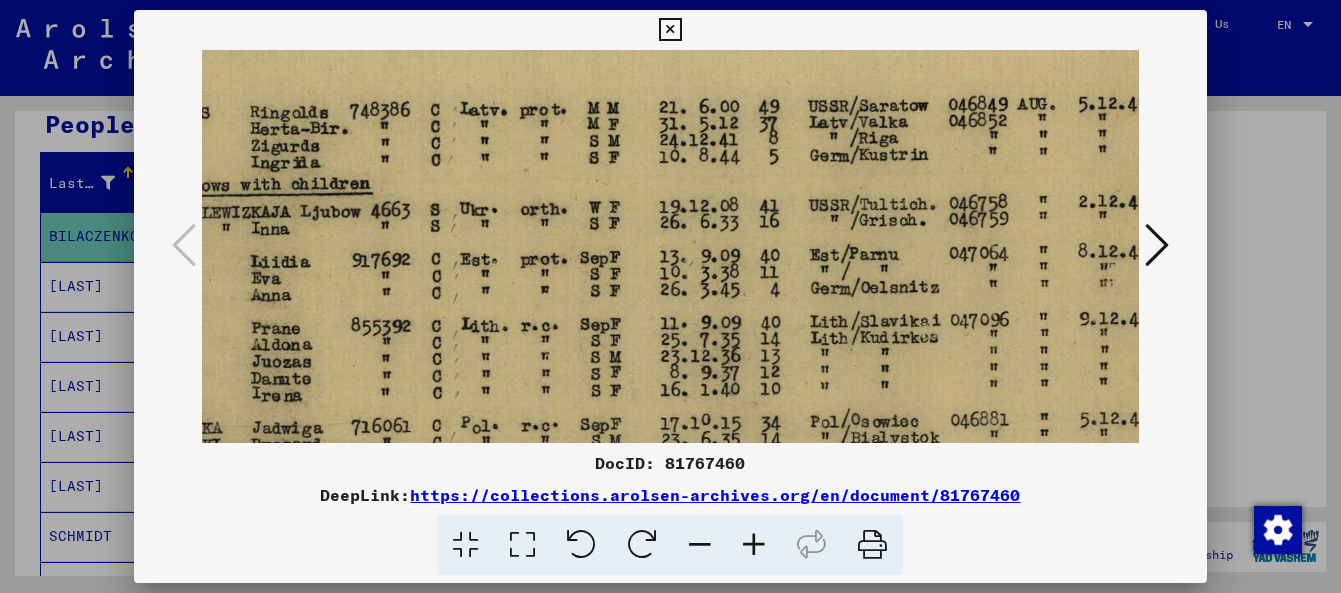 scroll, scrollTop: 166, scrollLeft: 230, axis: both 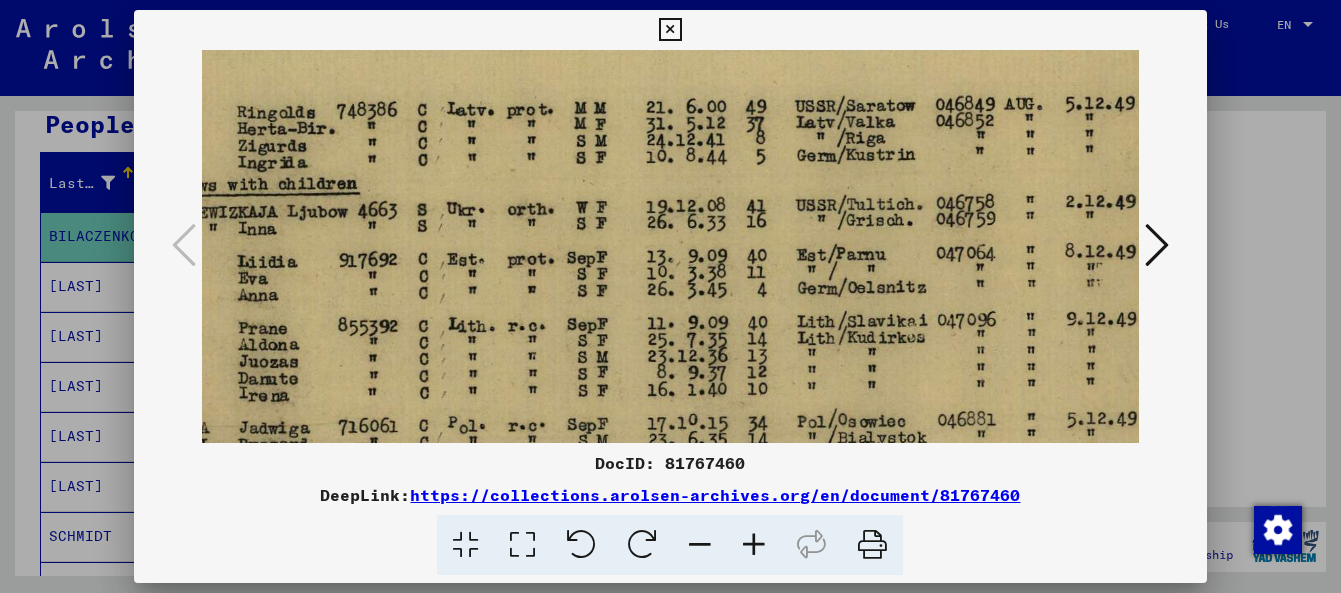 drag, startPoint x: 752, startPoint y: 282, endPoint x: 587, endPoint y: 285, distance: 165.02727 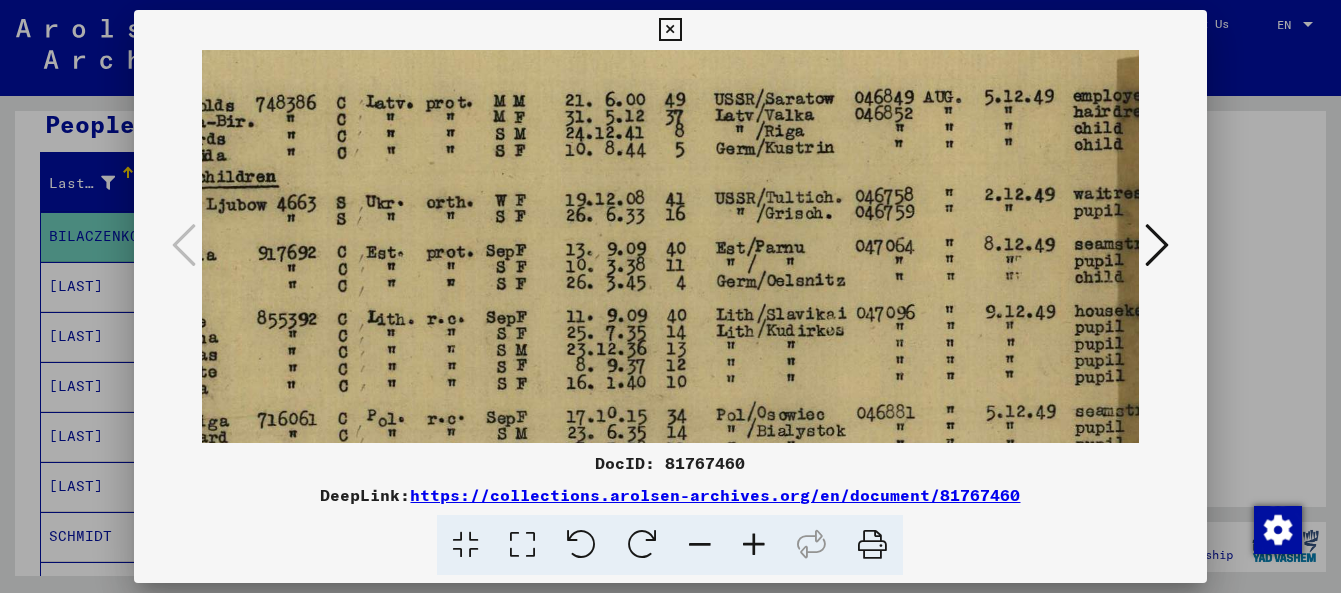 scroll, scrollTop: 173, scrollLeft: 371, axis: both 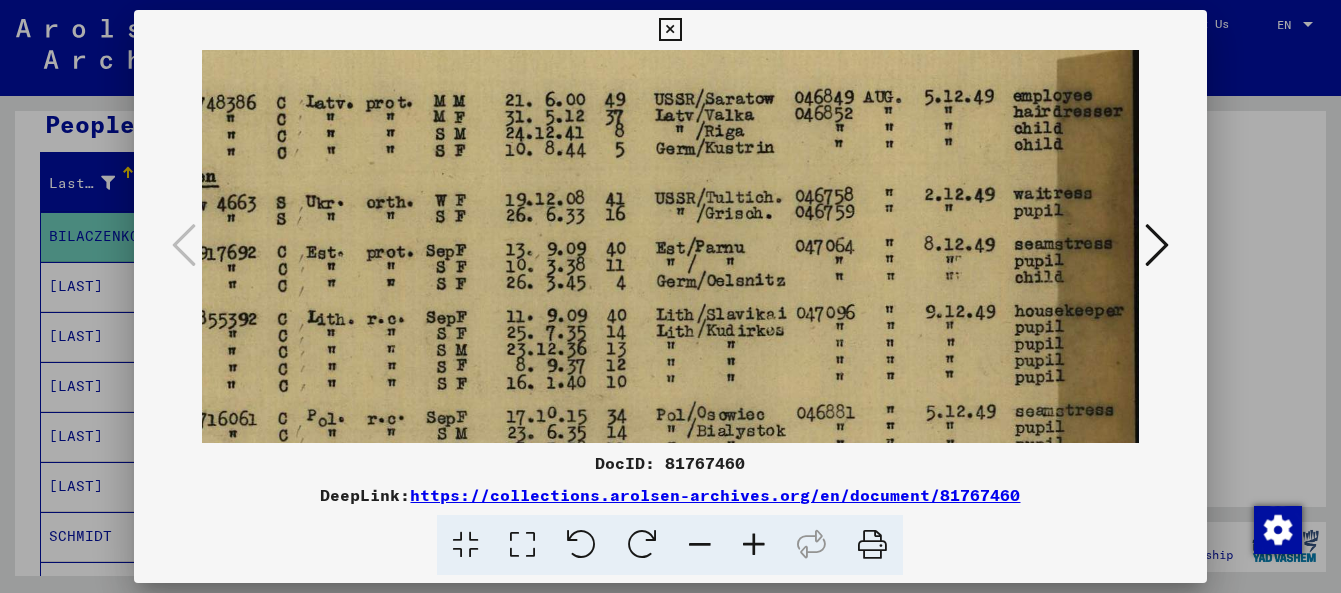 drag, startPoint x: 683, startPoint y: 276, endPoint x: 524, endPoint y: 269, distance: 159.154 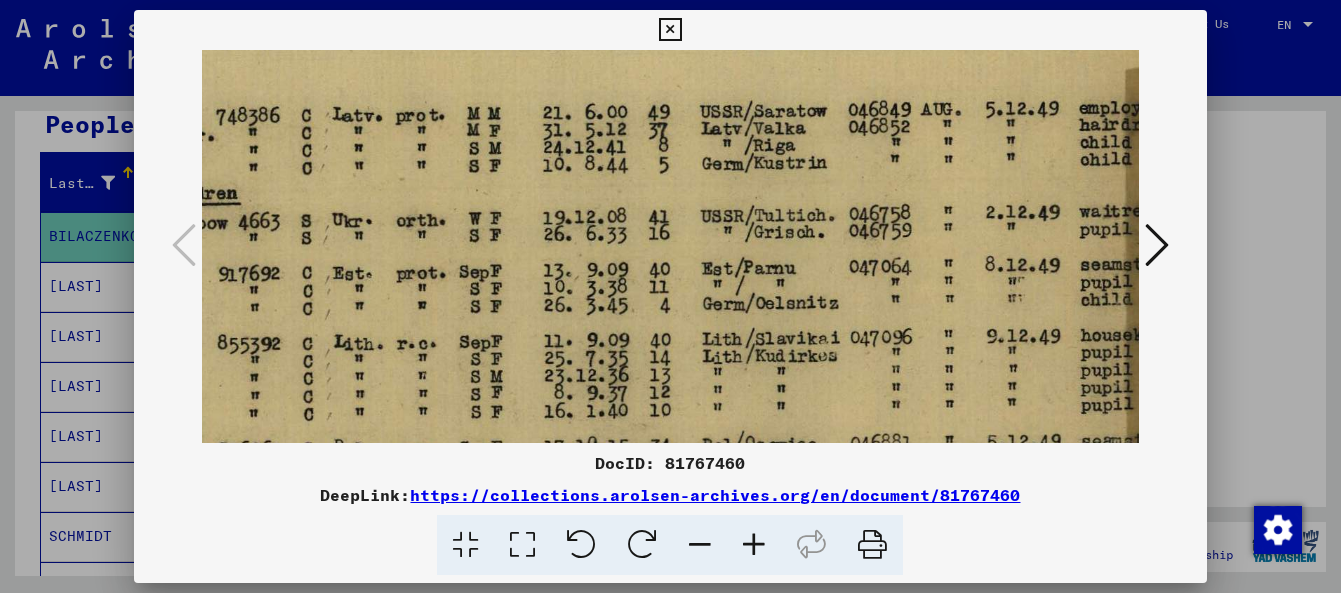 click at bounding box center (754, 545) 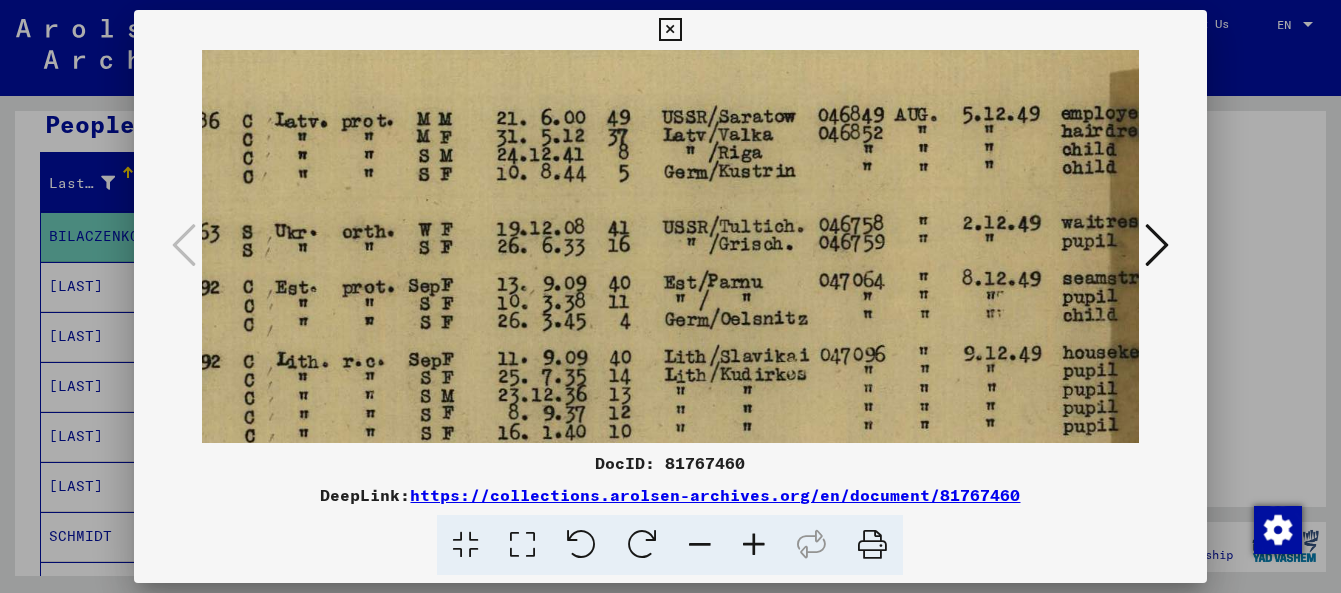 scroll, scrollTop: 179, scrollLeft: 517, axis: both 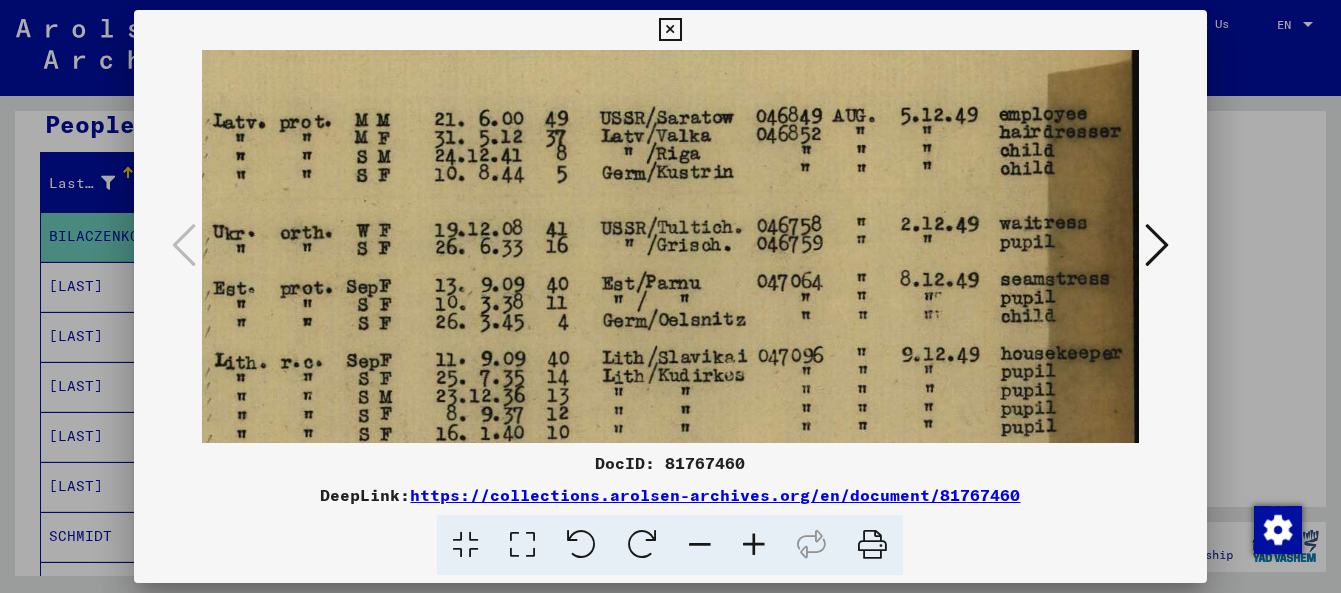 drag, startPoint x: 798, startPoint y: 294, endPoint x: 589, endPoint y: 293, distance: 209.0024 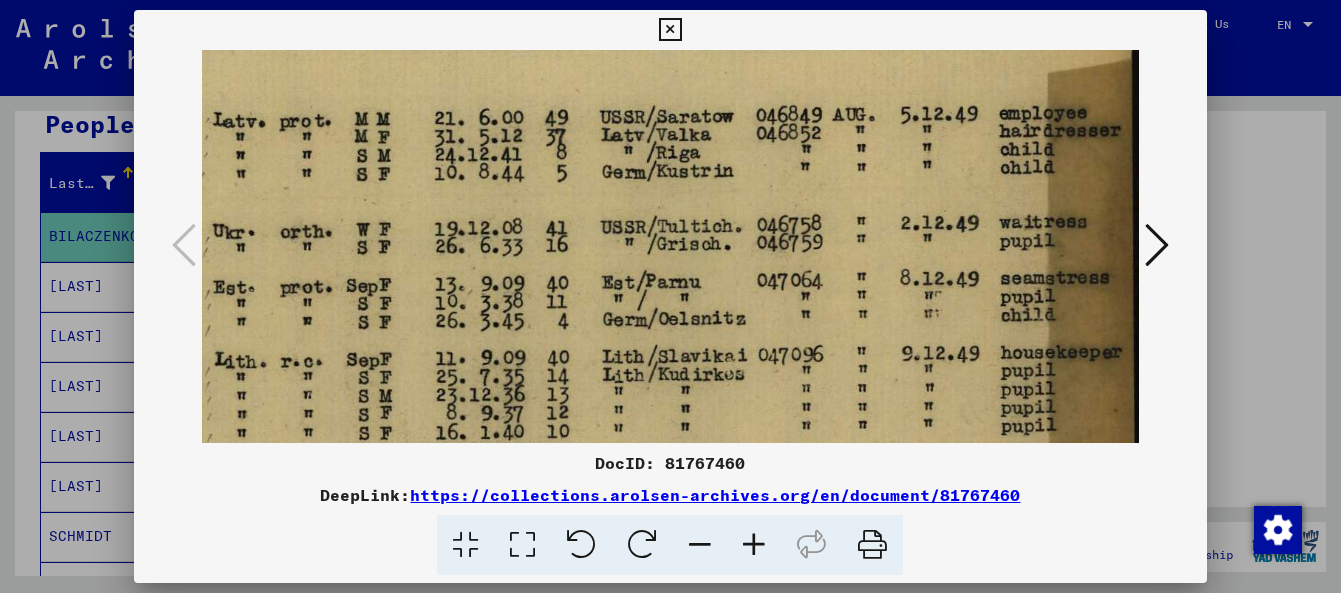 scroll, scrollTop: 179, scrollLeft: 517, axis: both 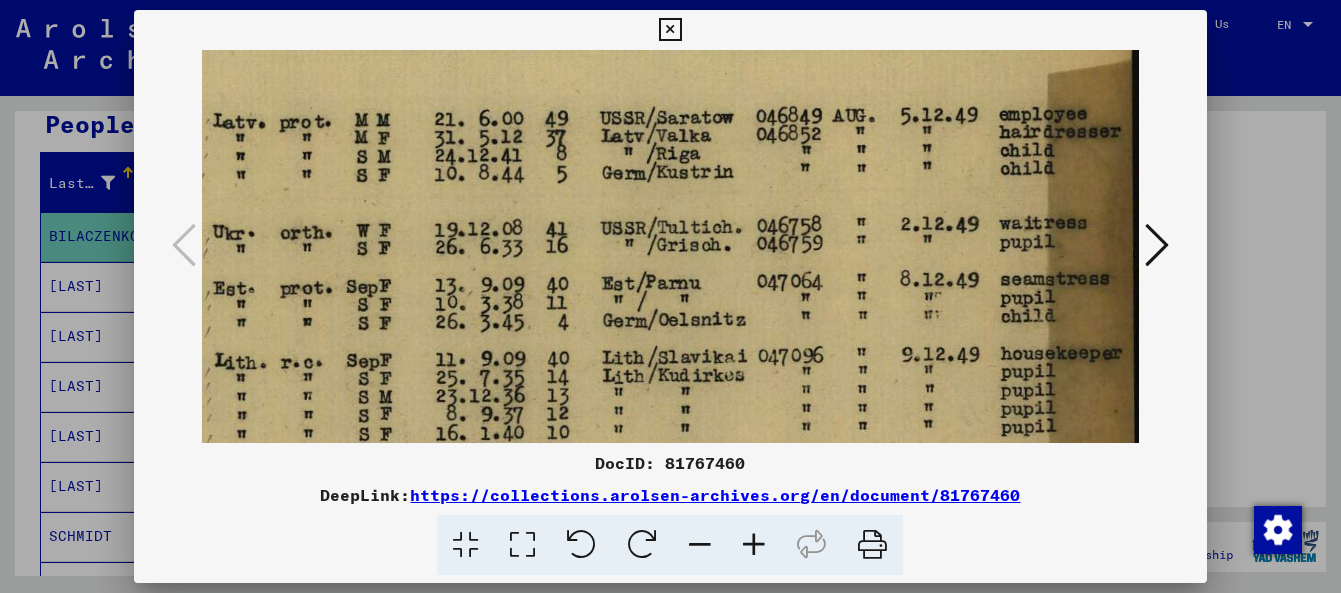drag, startPoint x: 764, startPoint y: 295, endPoint x: 603, endPoint y: 298, distance: 161.02795 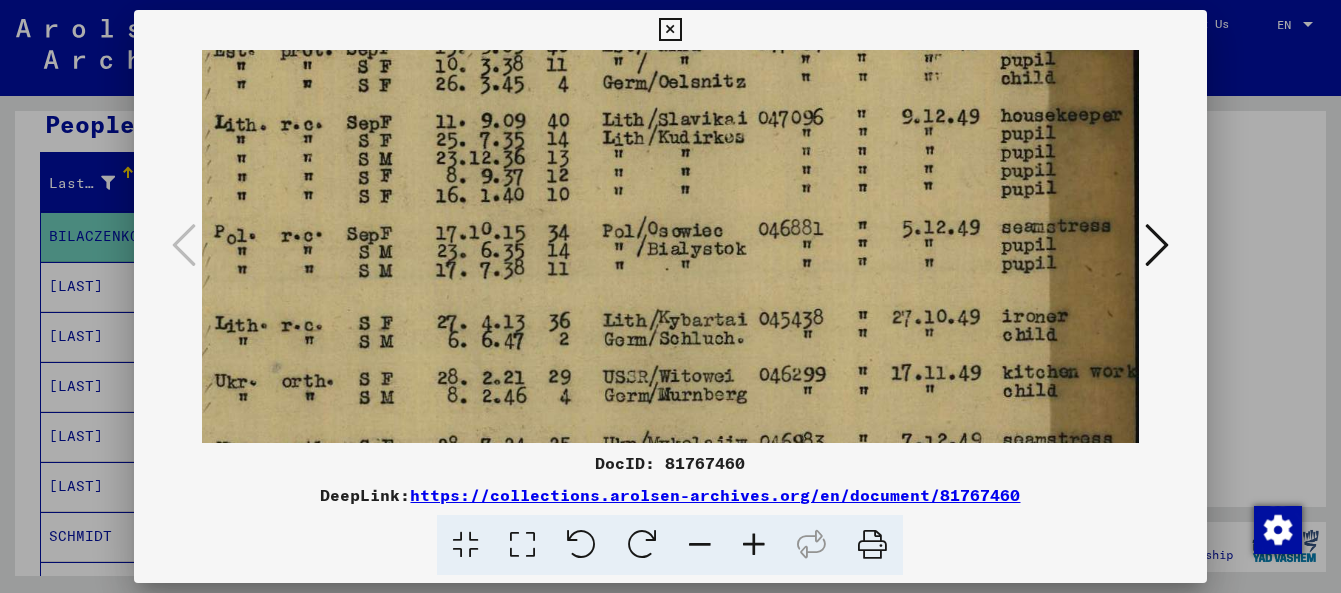 drag, startPoint x: 795, startPoint y: 337, endPoint x: 756, endPoint y: 131, distance: 209.65924 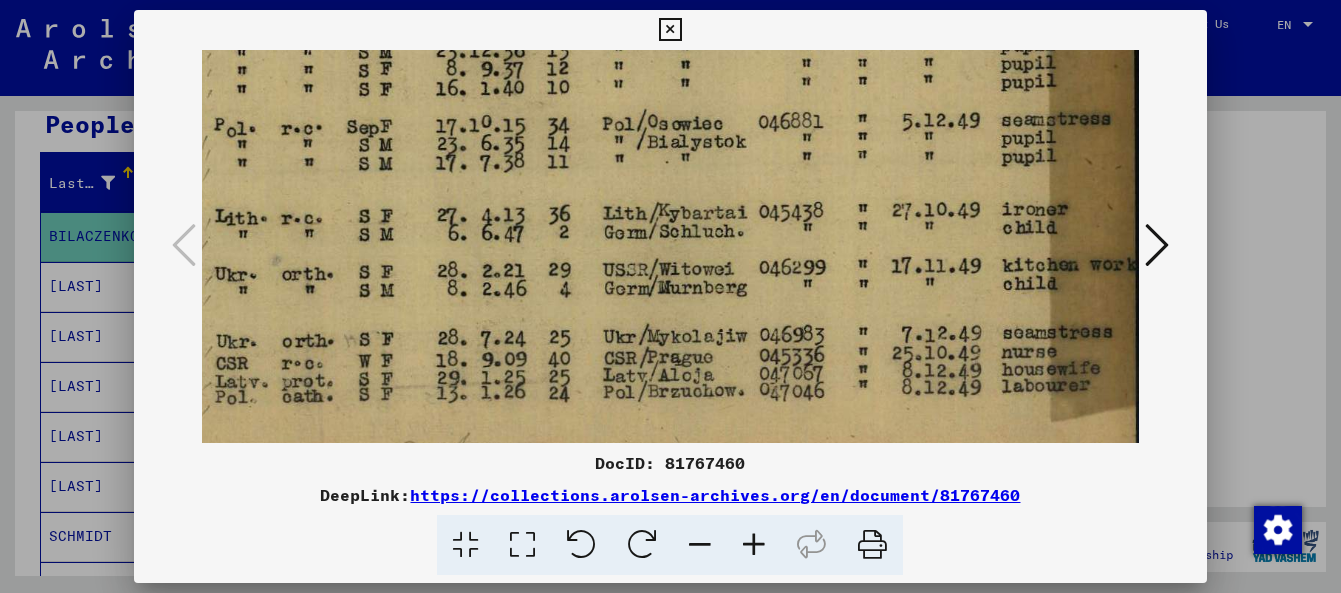 scroll, scrollTop: 542, scrollLeft: 517, axis: both 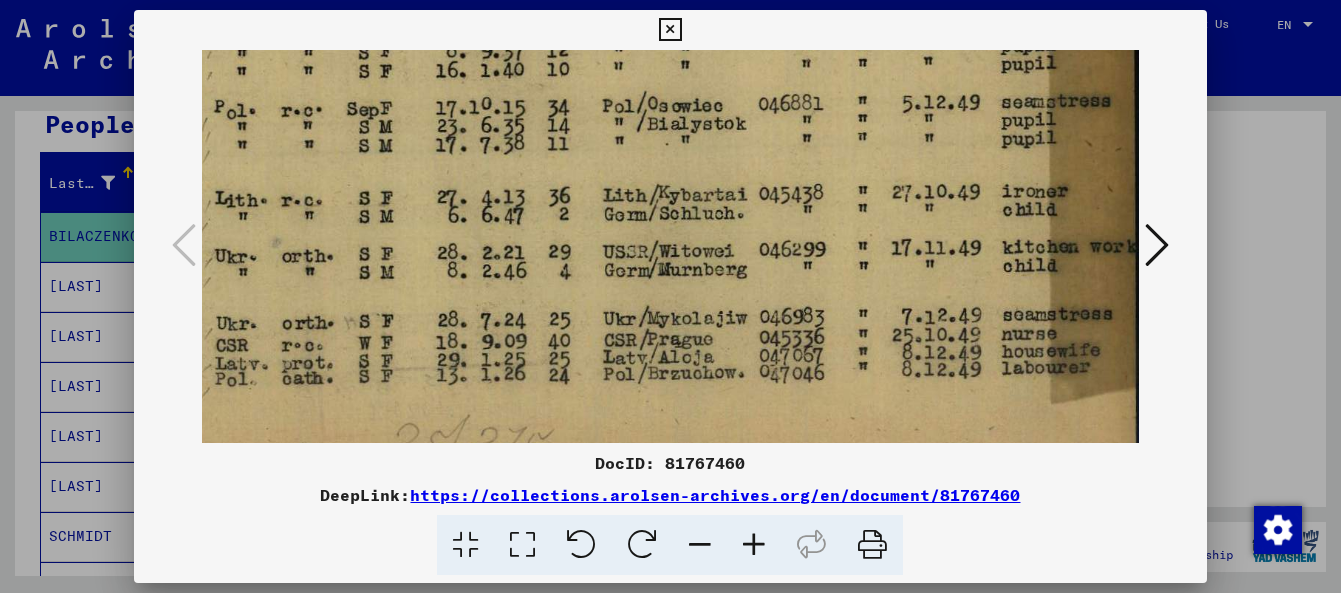 drag, startPoint x: 739, startPoint y: 250, endPoint x: 708, endPoint y: 120, distance: 133.64505 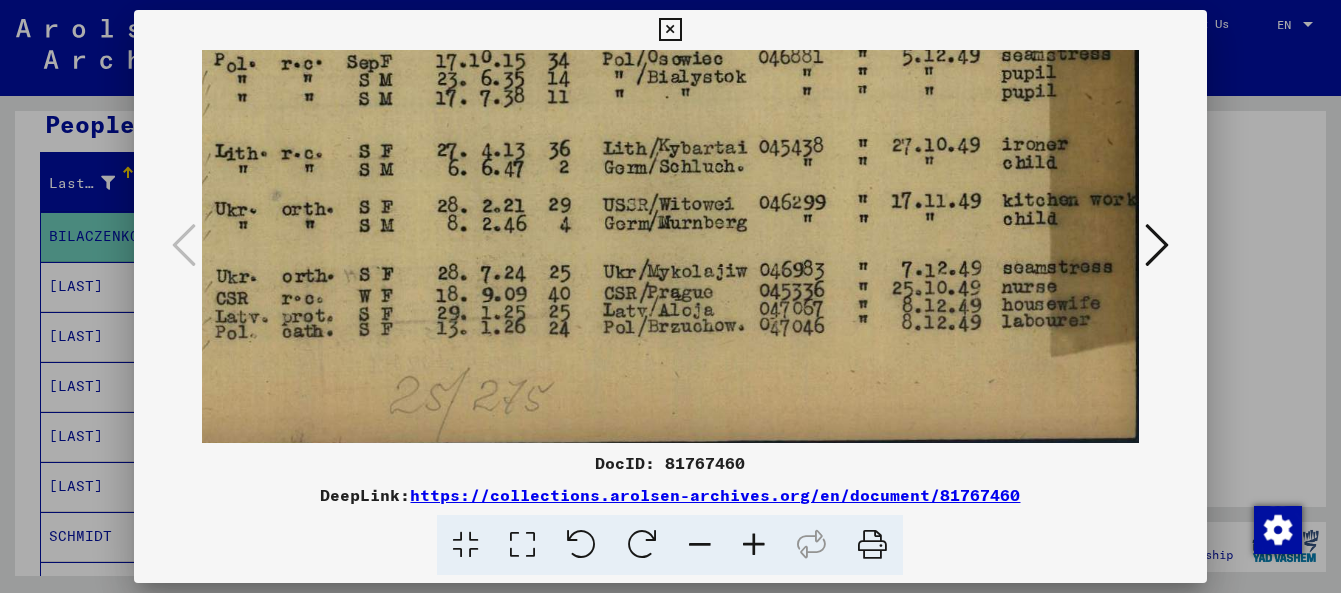 scroll, scrollTop: 600, scrollLeft: 517, axis: both 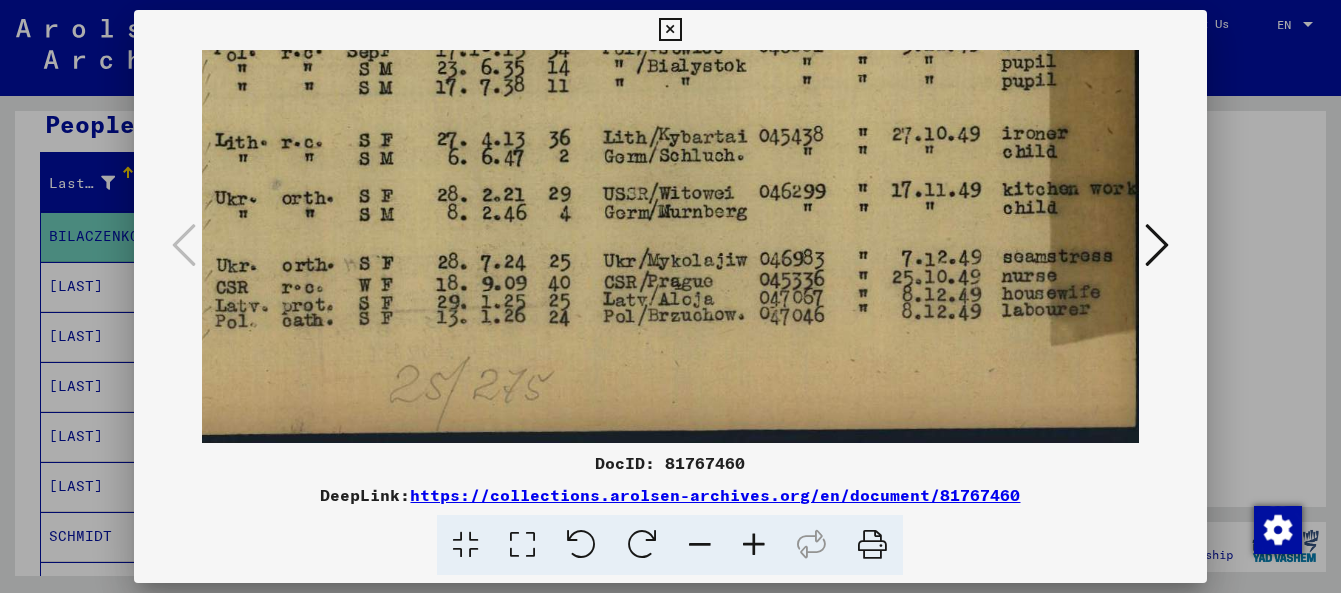 drag, startPoint x: 702, startPoint y: 303, endPoint x: 693, endPoint y: 209, distance: 94.42987 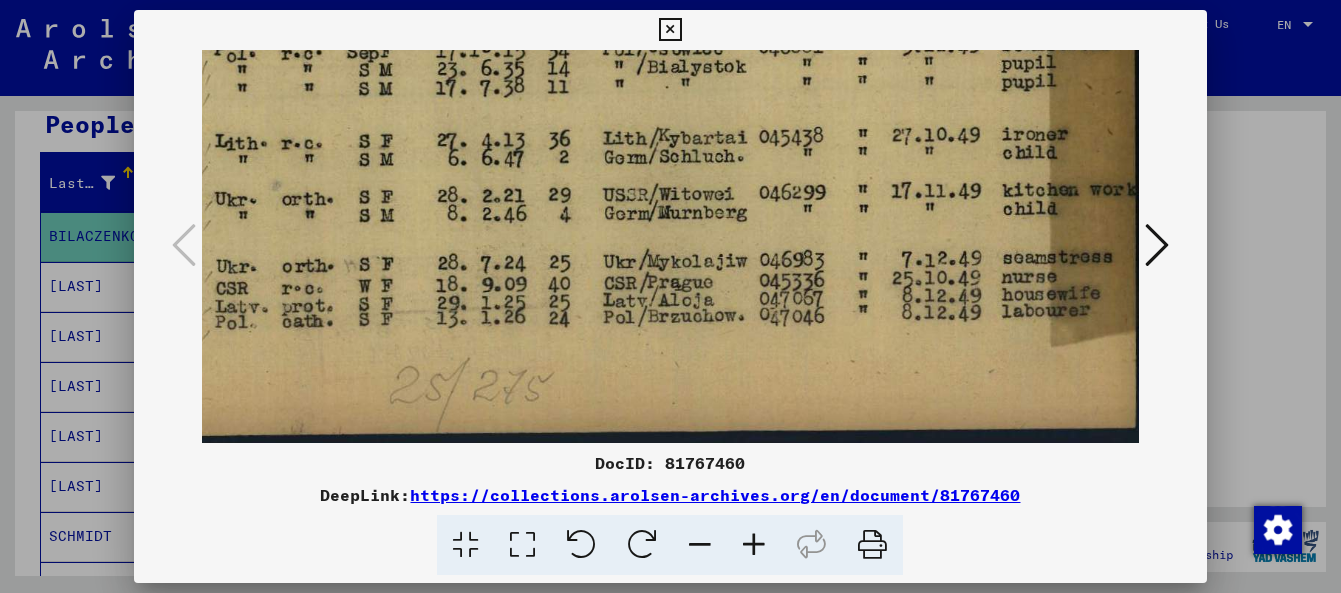 click at bounding box center [1157, 245] 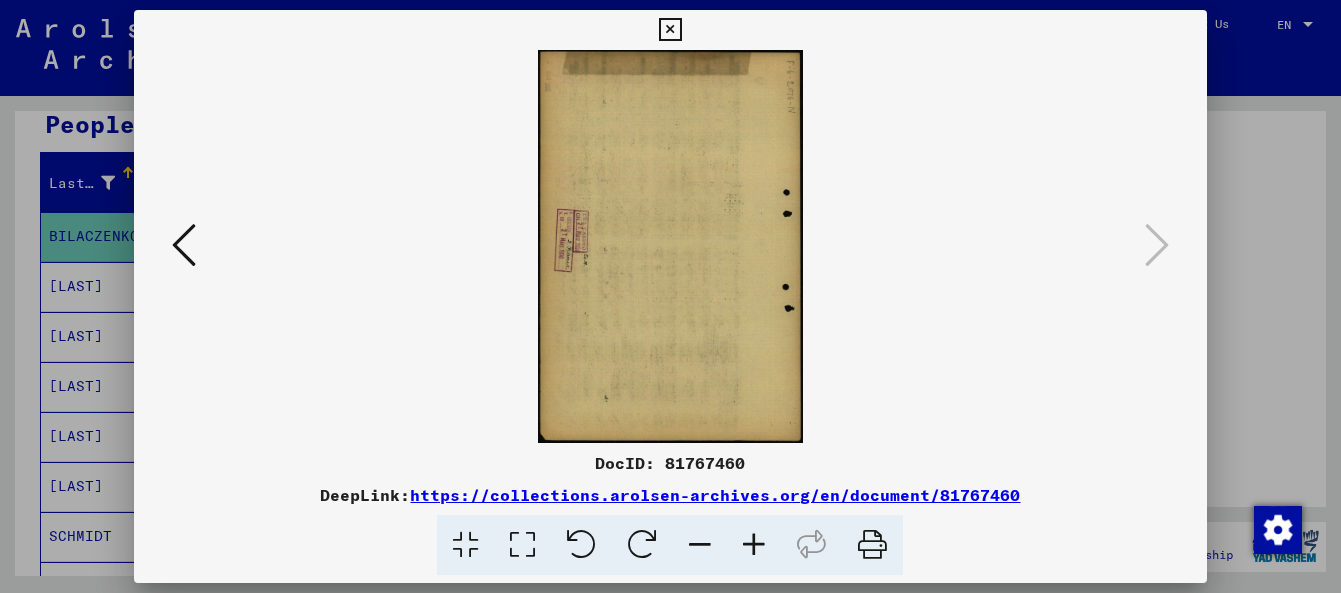 drag, startPoint x: 691, startPoint y: 165, endPoint x: 651, endPoint y: 318, distance: 158.14233 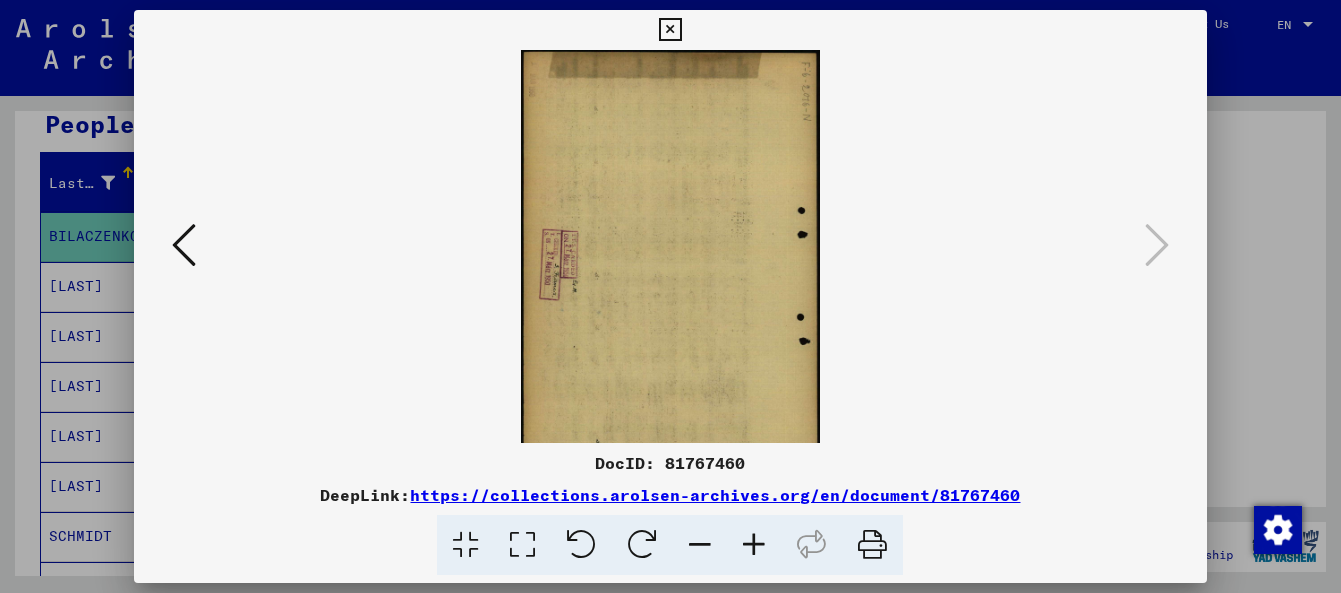 click at bounding box center (754, 545) 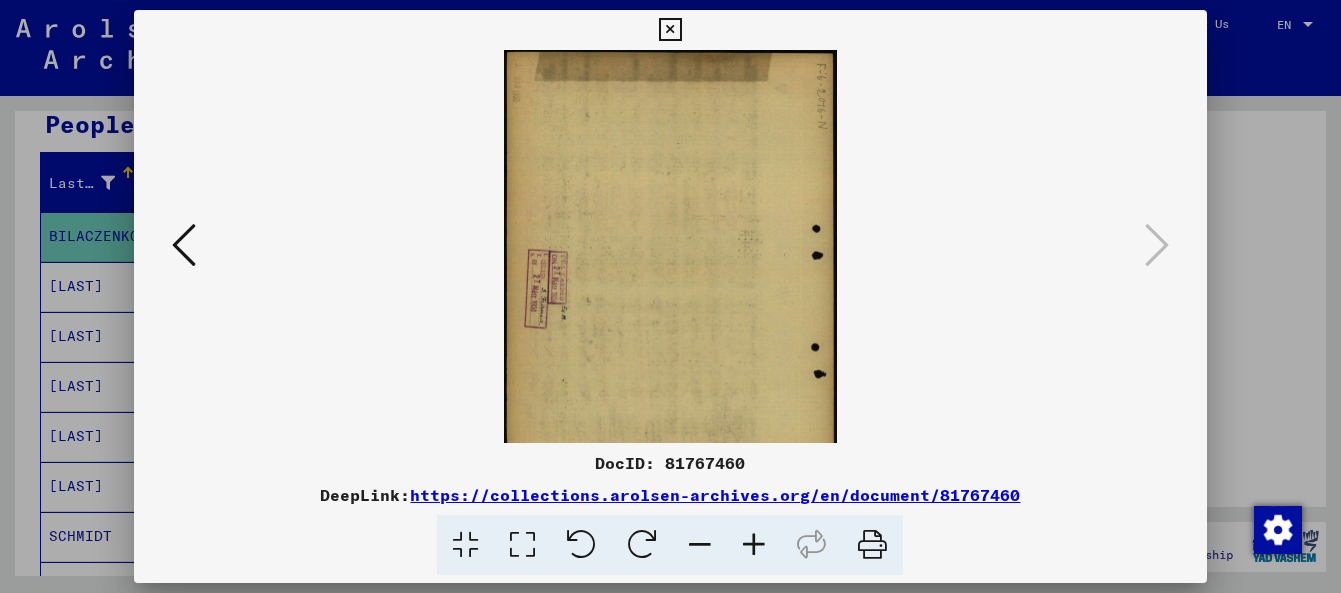 click at bounding box center (754, 545) 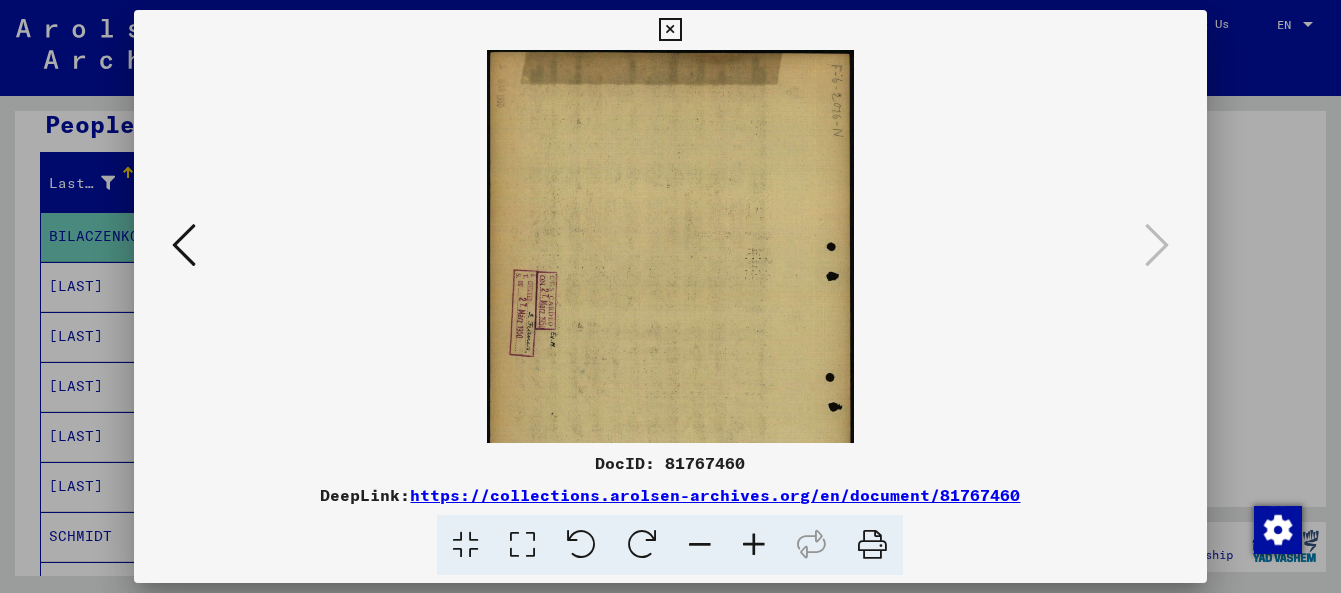 click at bounding box center (754, 545) 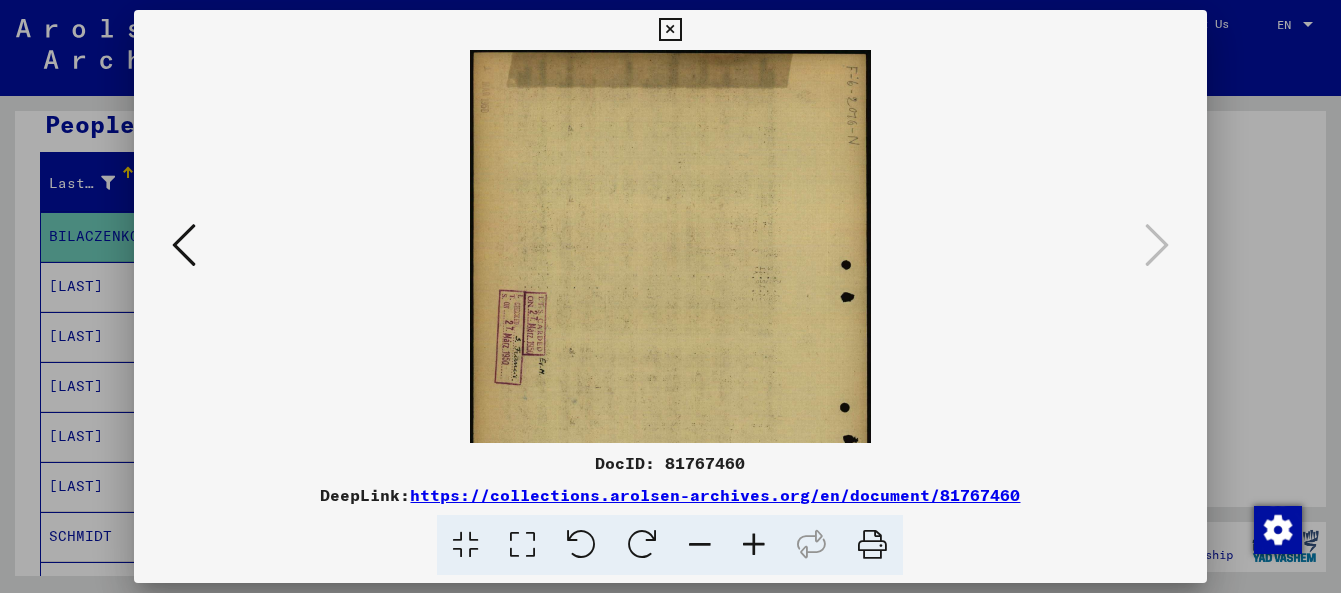 click at bounding box center (754, 545) 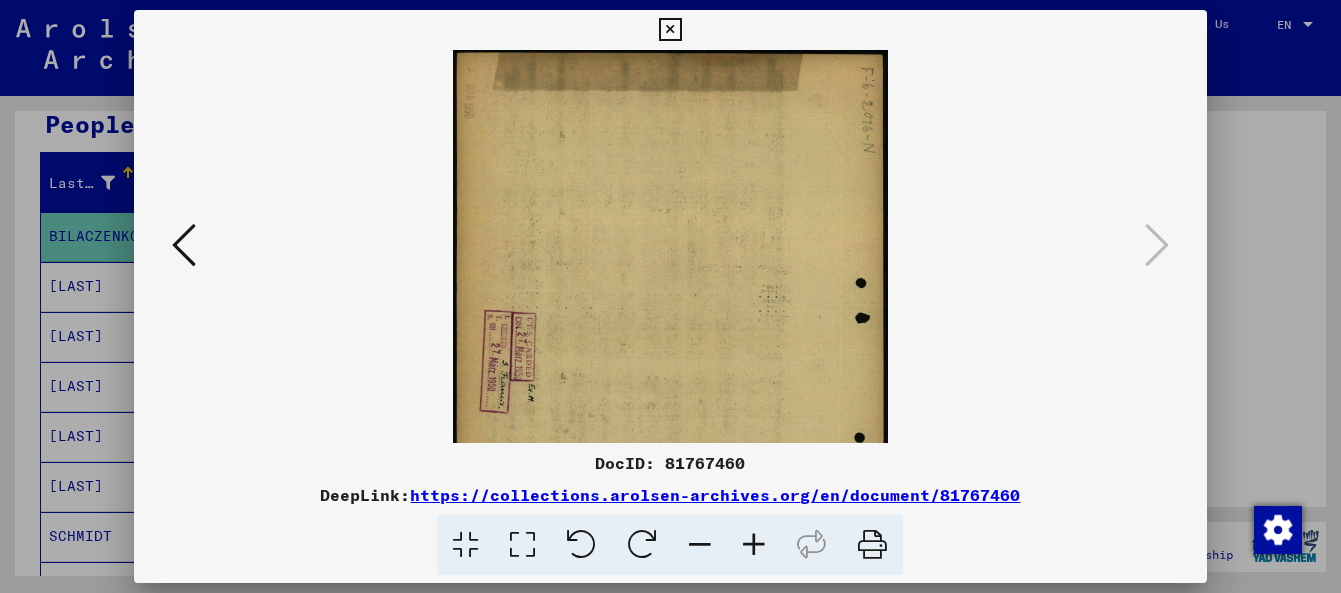 drag, startPoint x: 718, startPoint y: 185, endPoint x: 720, endPoint y: 318, distance: 133.01503 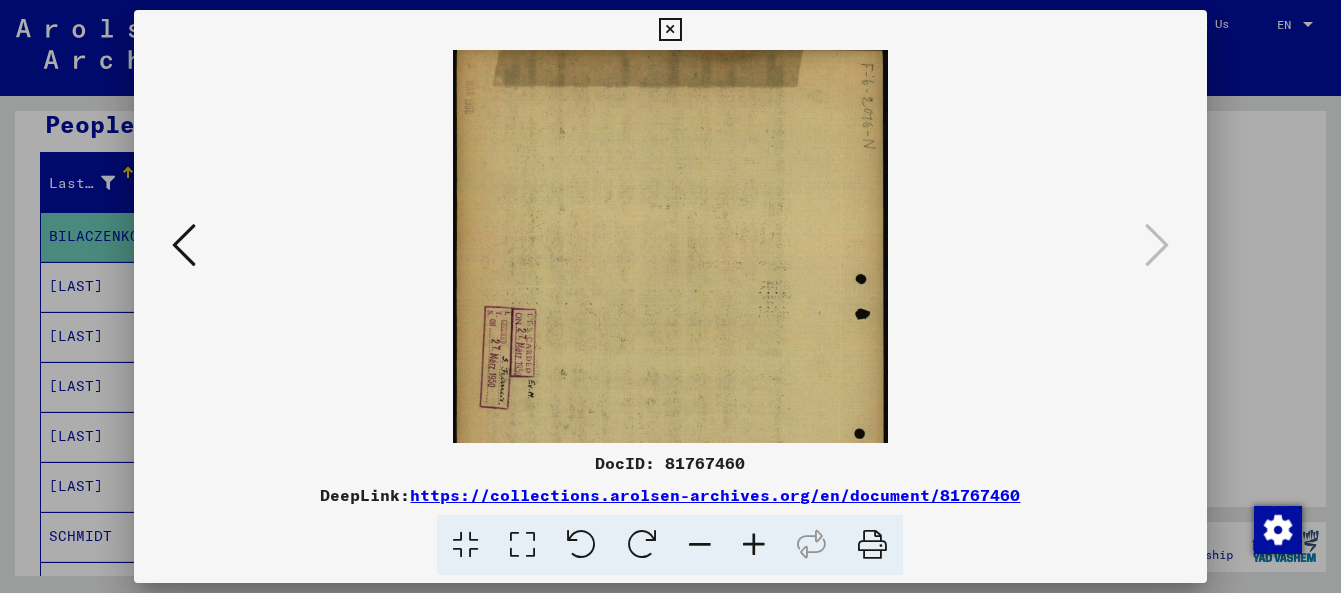 scroll, scrollTop: 0, scrollLeft: 0, axis: both 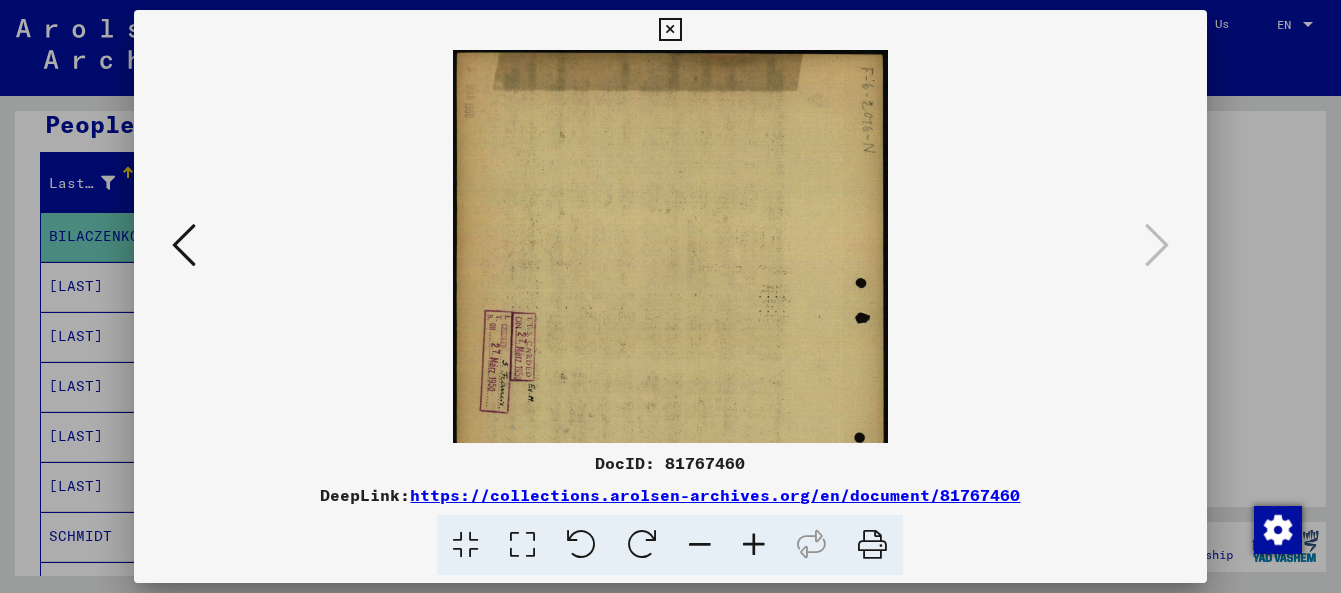 drag, startPoint x: 720, startPoint y: 213, endPoint x: 707, endPoint y: 375, distance: 162.52077 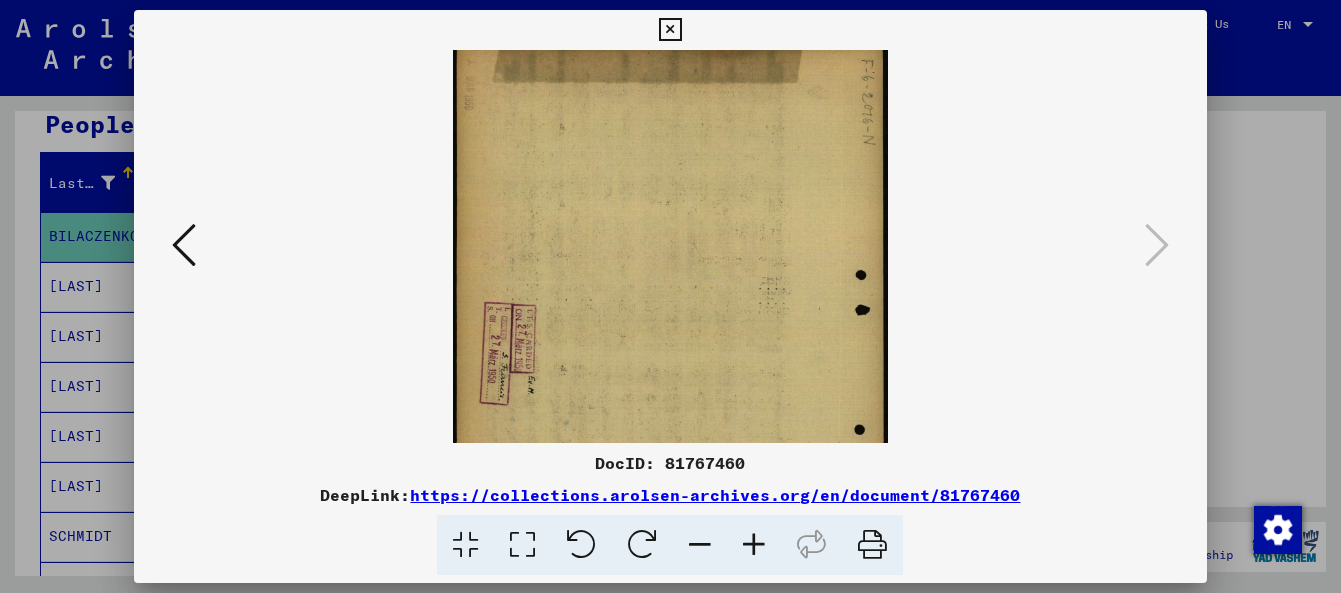 scroll, scrollTop: 0, scrollLeft: 0, axis: both 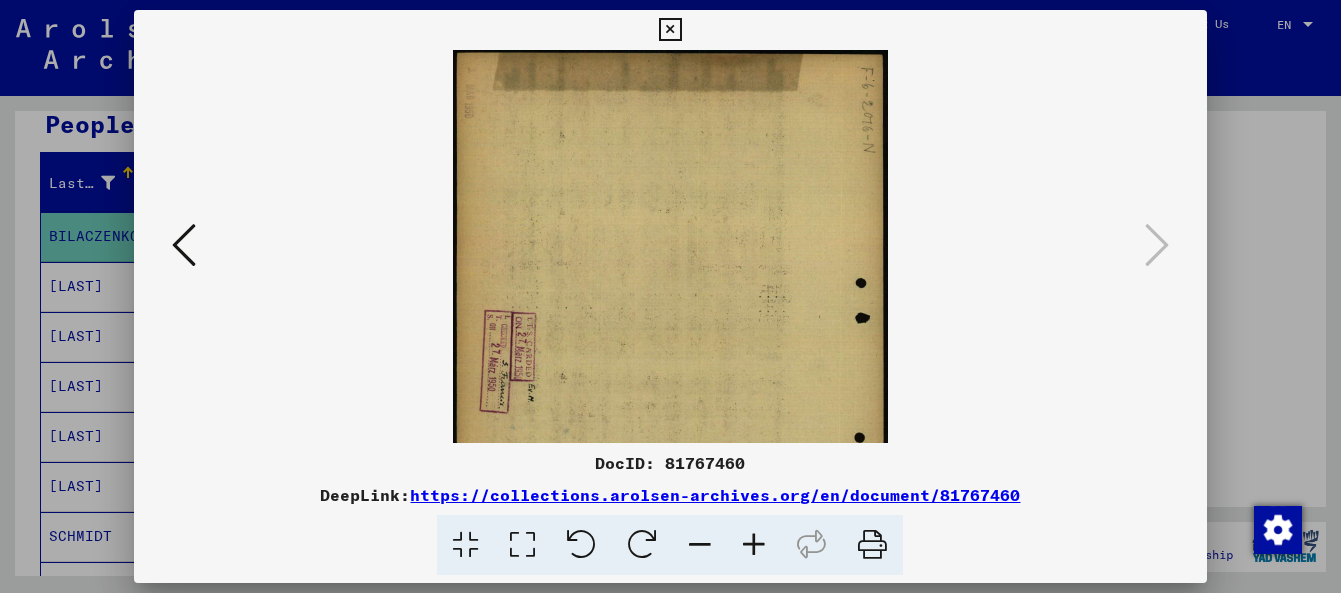 drag, startPoint x: 685, startPoint y: 193, endPoint x: 649, endPoint y: 317, distance: 129.1201 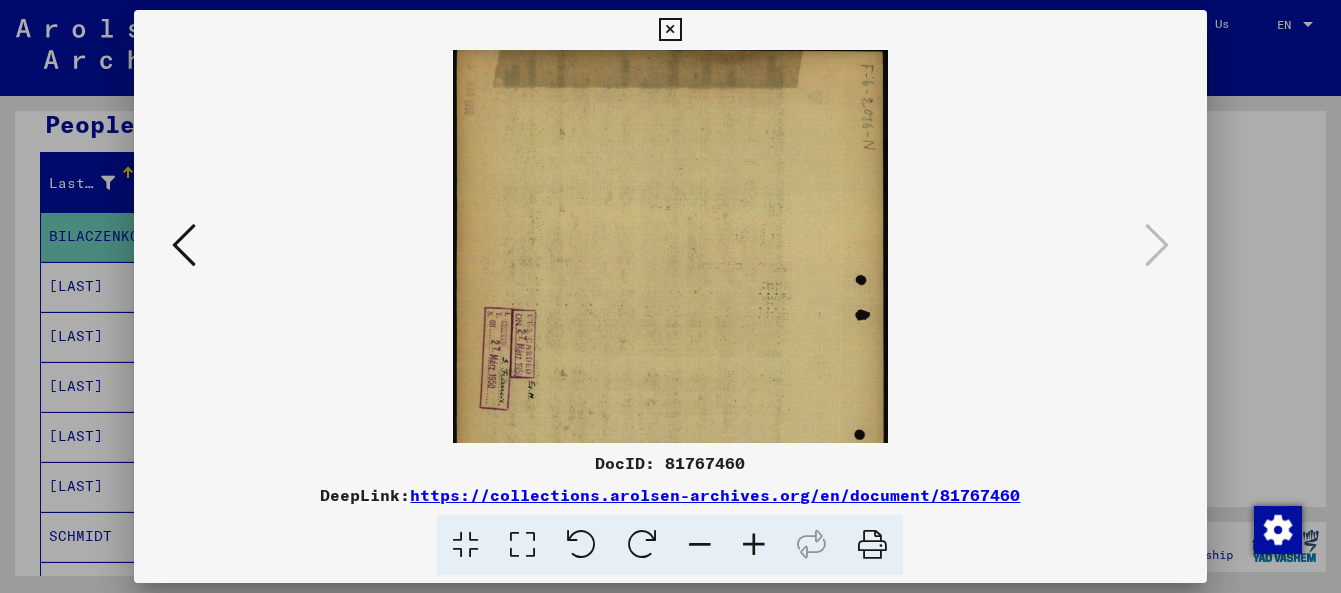 scroll, scrollTop: 0, scrollLeft: 0, axis: both 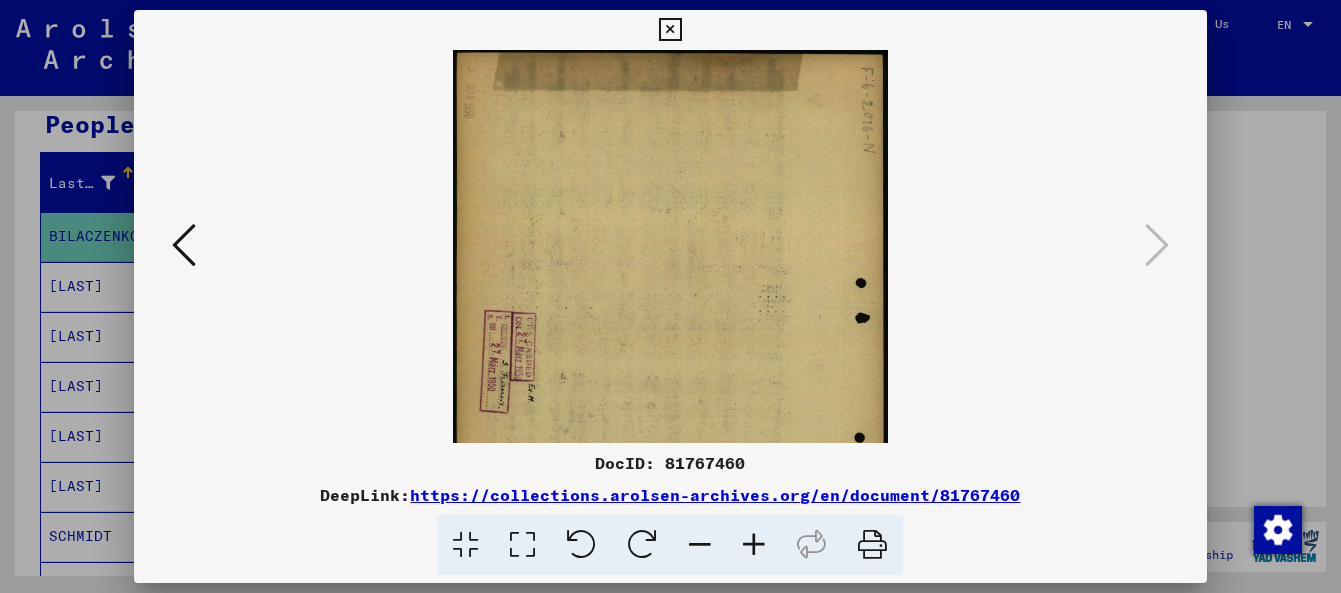 drag, startPoint x: 691, startPoint y: 215, endPoint x: 674, endPoint y: 294, distance: 80.80842 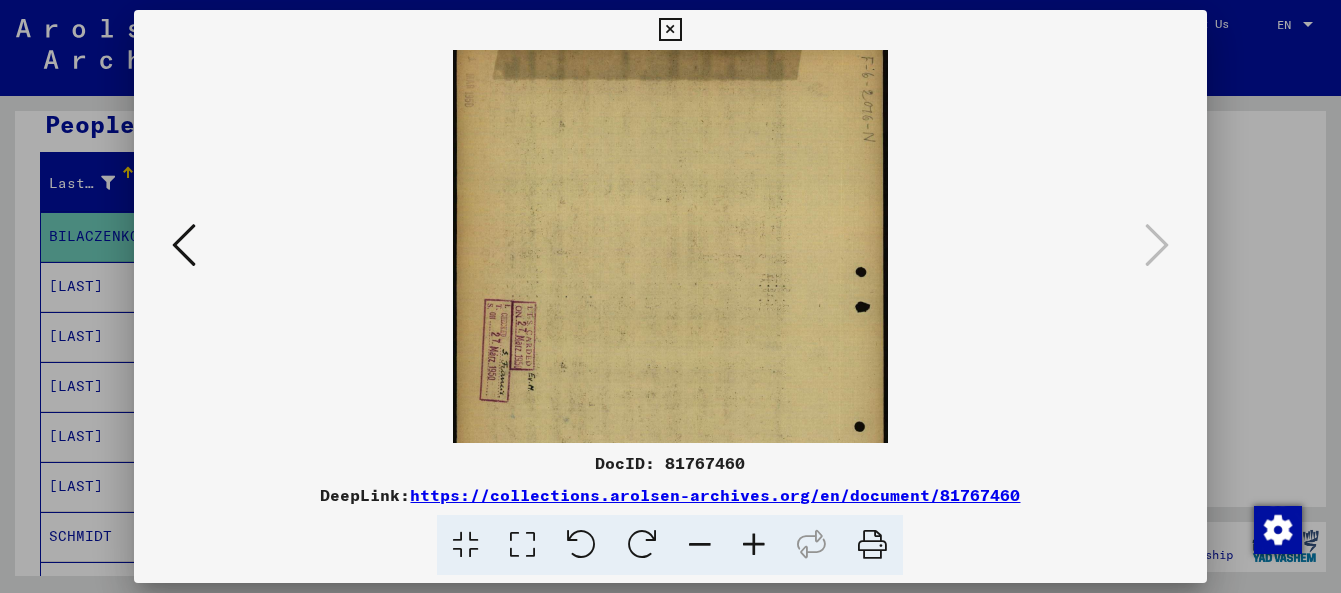 scroll, scrollTop: 0, scrollLeft: 0, axis: both 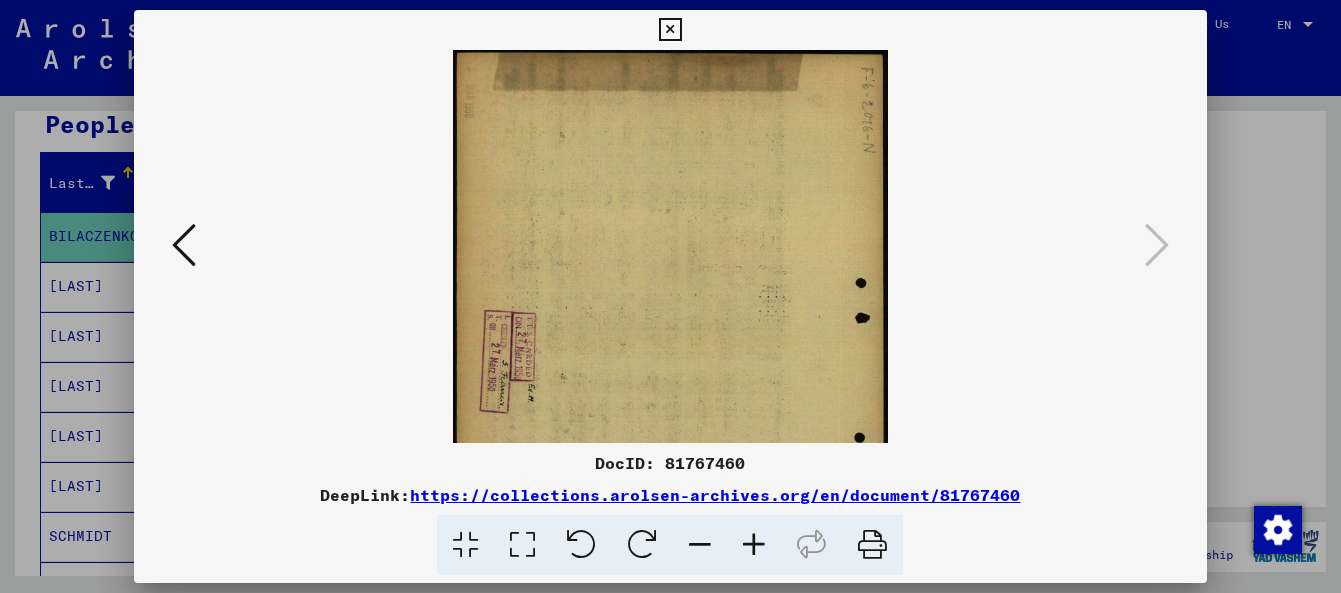 drag, startPoint x: 694, startPoint y: 191, endPoint x: 656, endPoint y: 332, distance: 146.03082 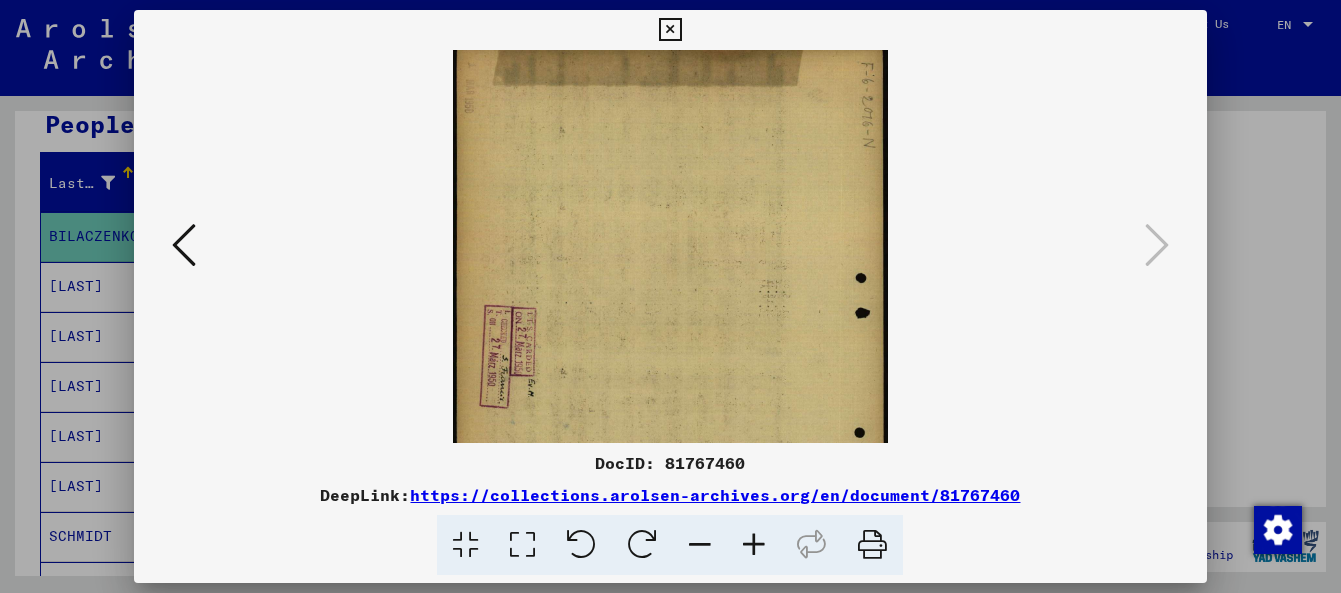 scroll, scrollTop: 0, scrollLeft: 0, axis: both 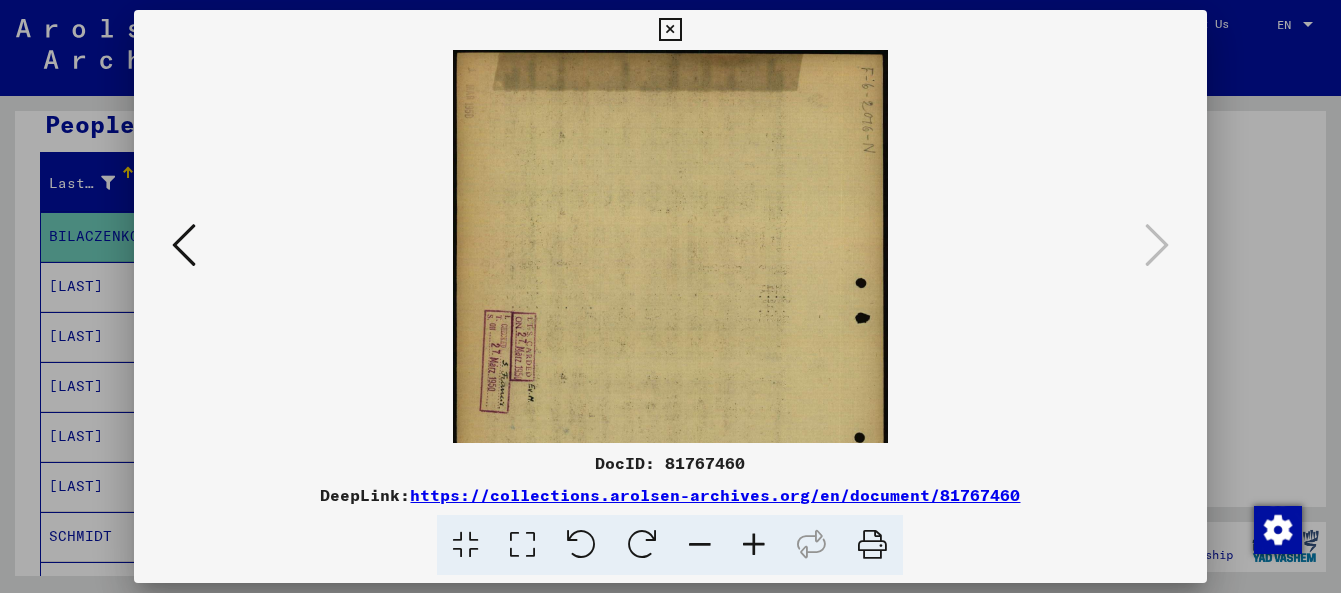 drag, startPoint x: 682, startPoint y: 179, endPoint x: 633, endPoint y: 335, distance: 163.51453 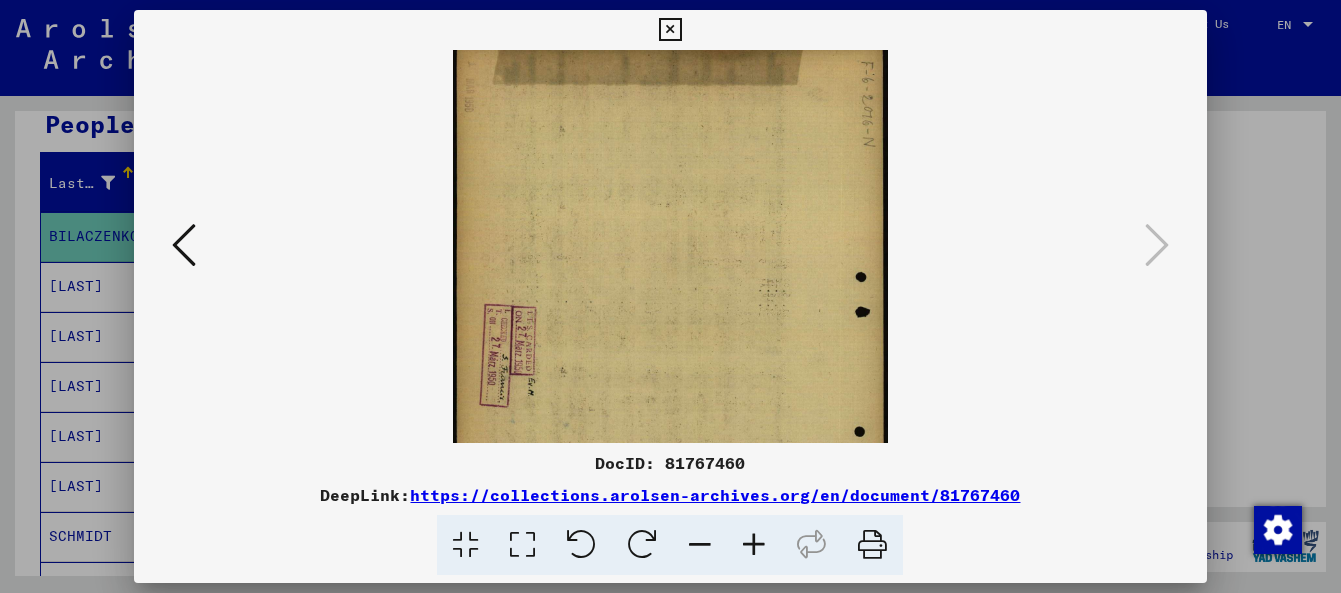 click at bounding box center (754, 545) 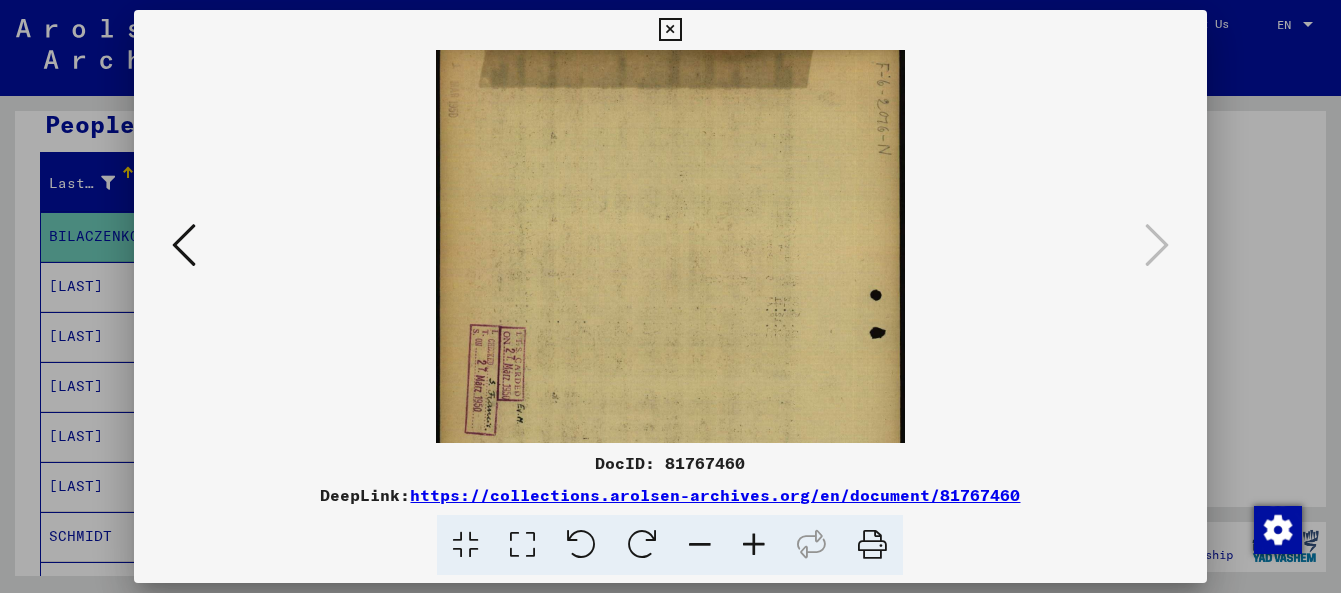 click at bounding box center (754, 545) 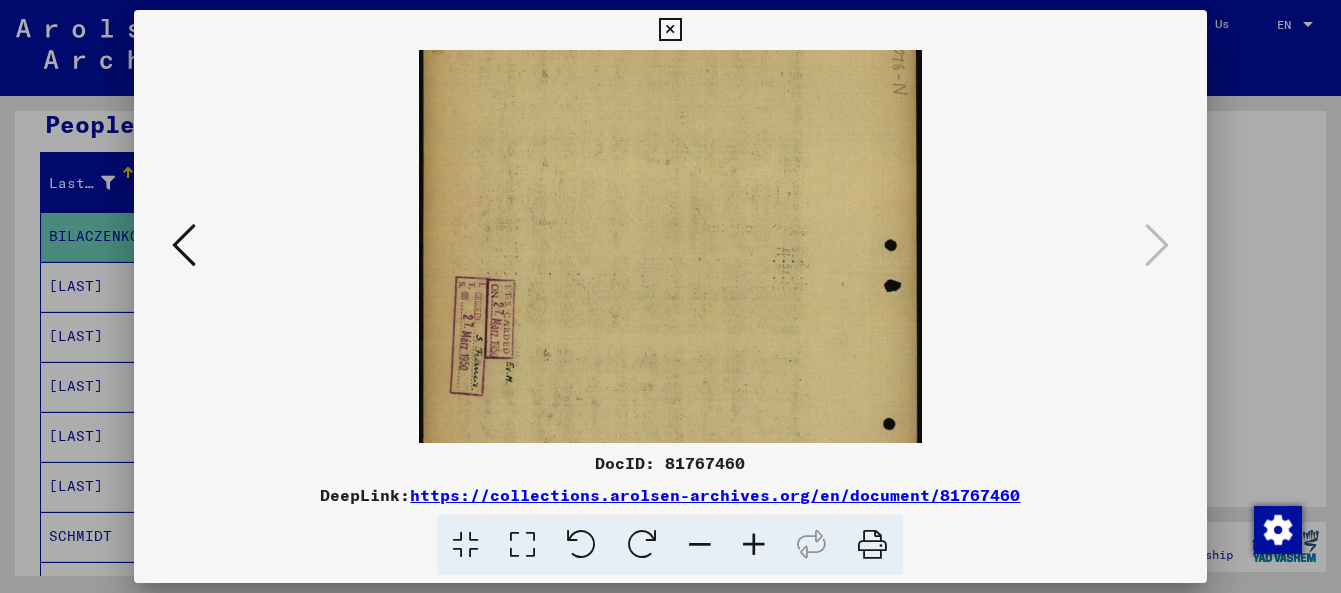 scroll, scrollTop: 110, scrollLeft: 0, axis: vertical 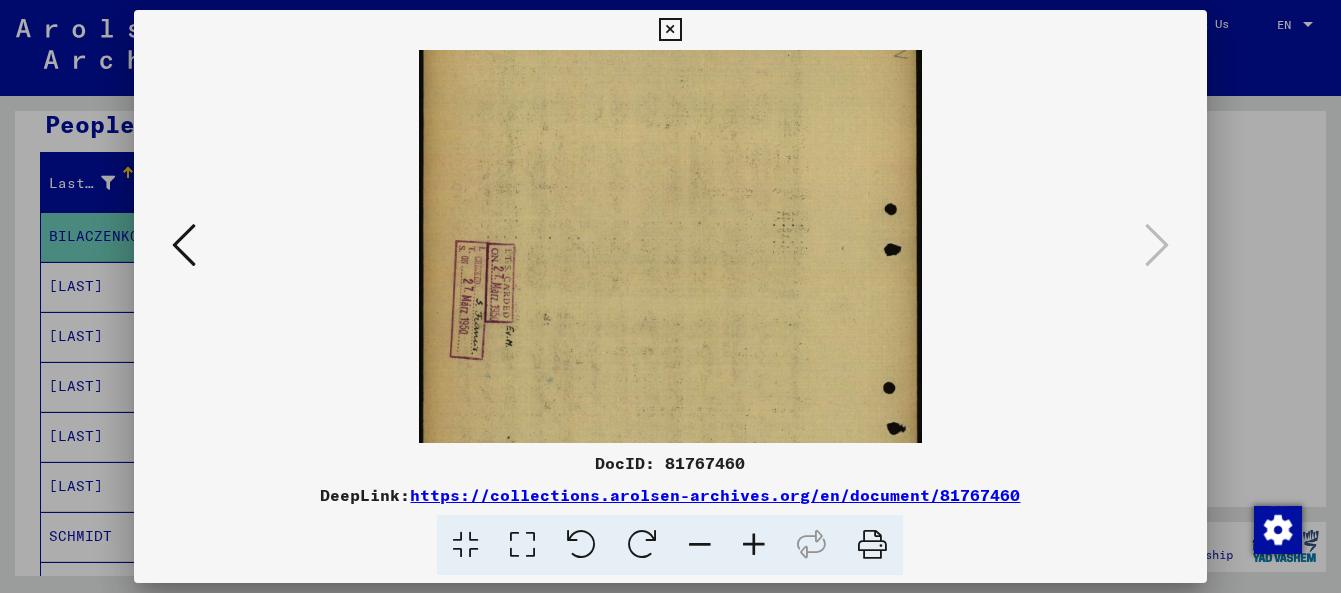 drag, startPoint x: 716, startPoint y: 180, endPoint x: 713, endPoint y: 243, distance: 63.07139 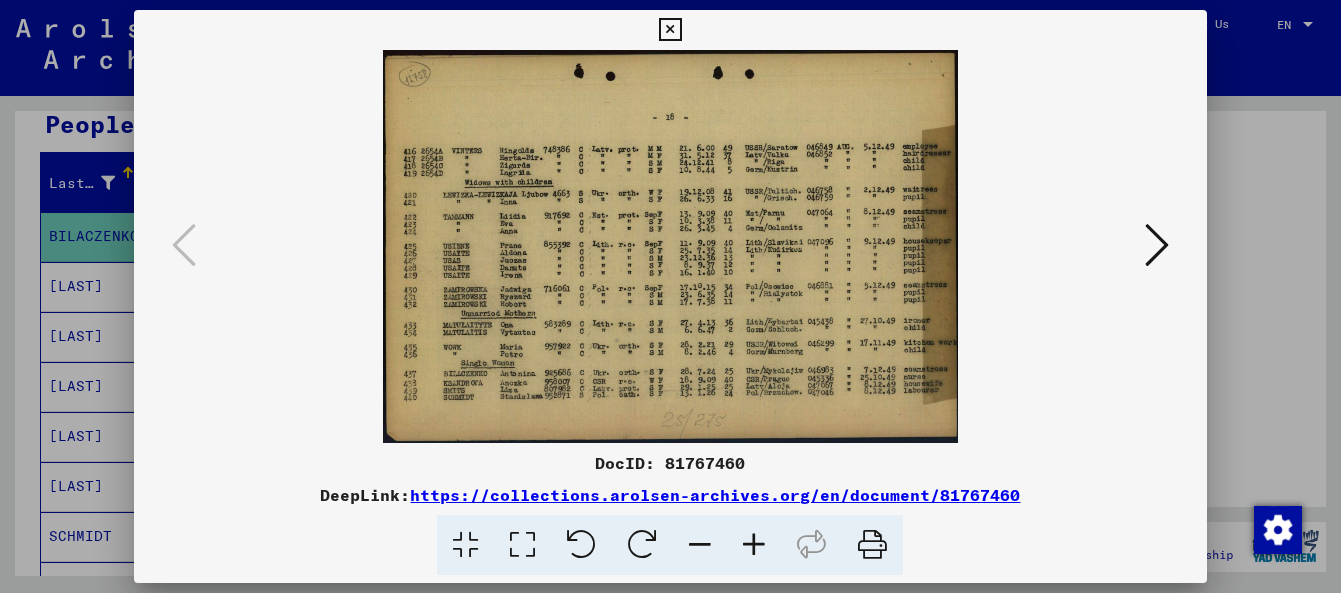 scroll, scrollTop: 0, scrollLeft: 0, axis: both 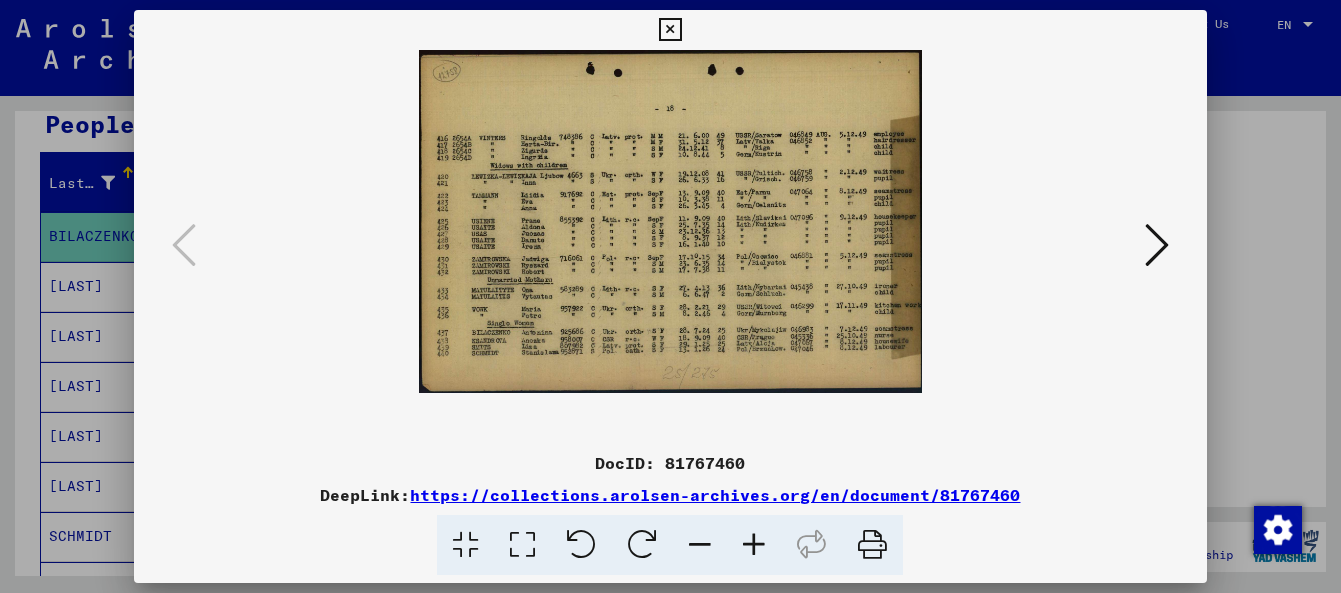 click at bounding box center (700, 545) 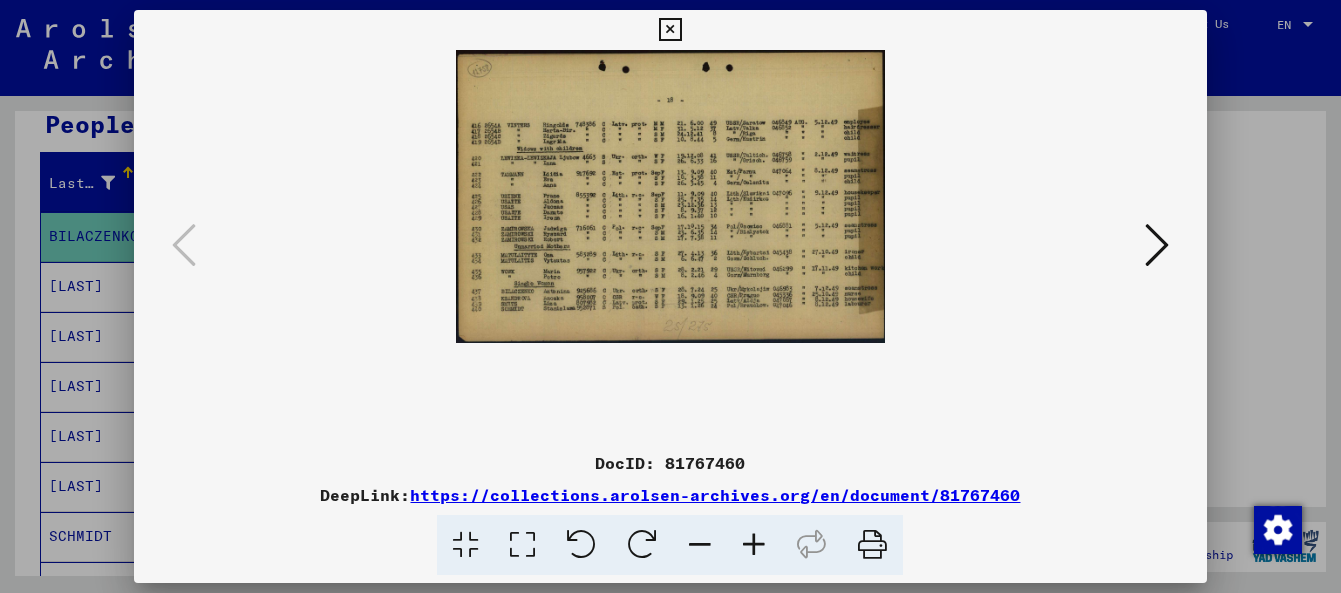 click at bounding box center [670, 30] 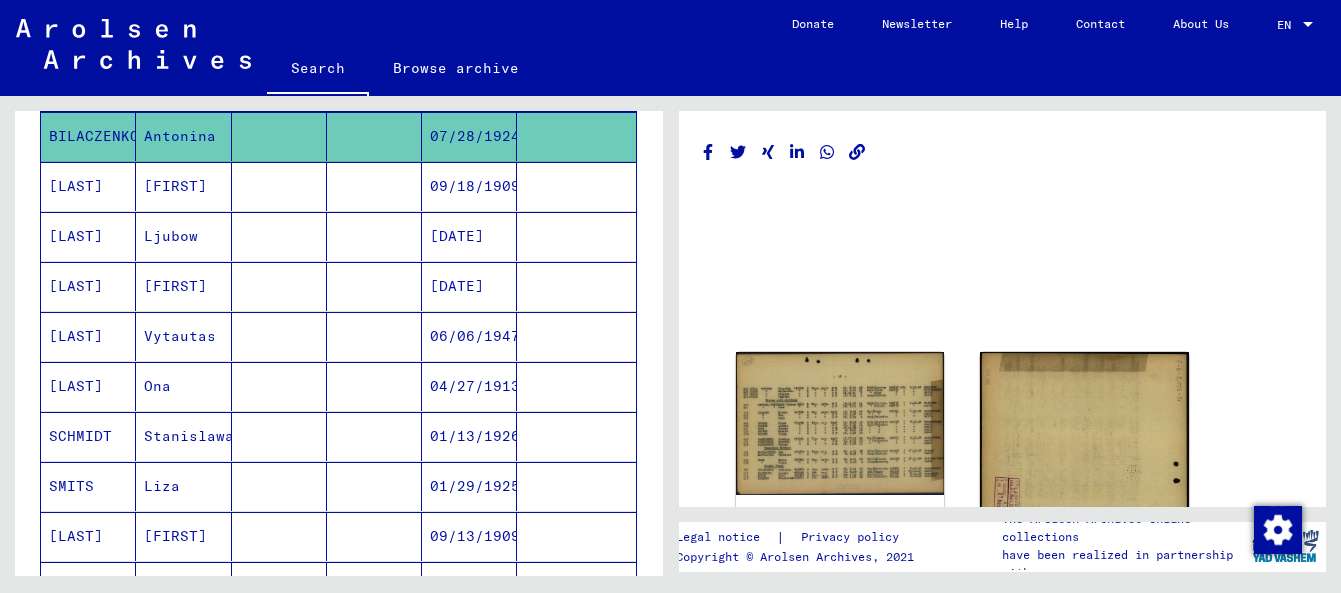 scroll, scrollTop: 0, scrollLeft: 0, axis: both 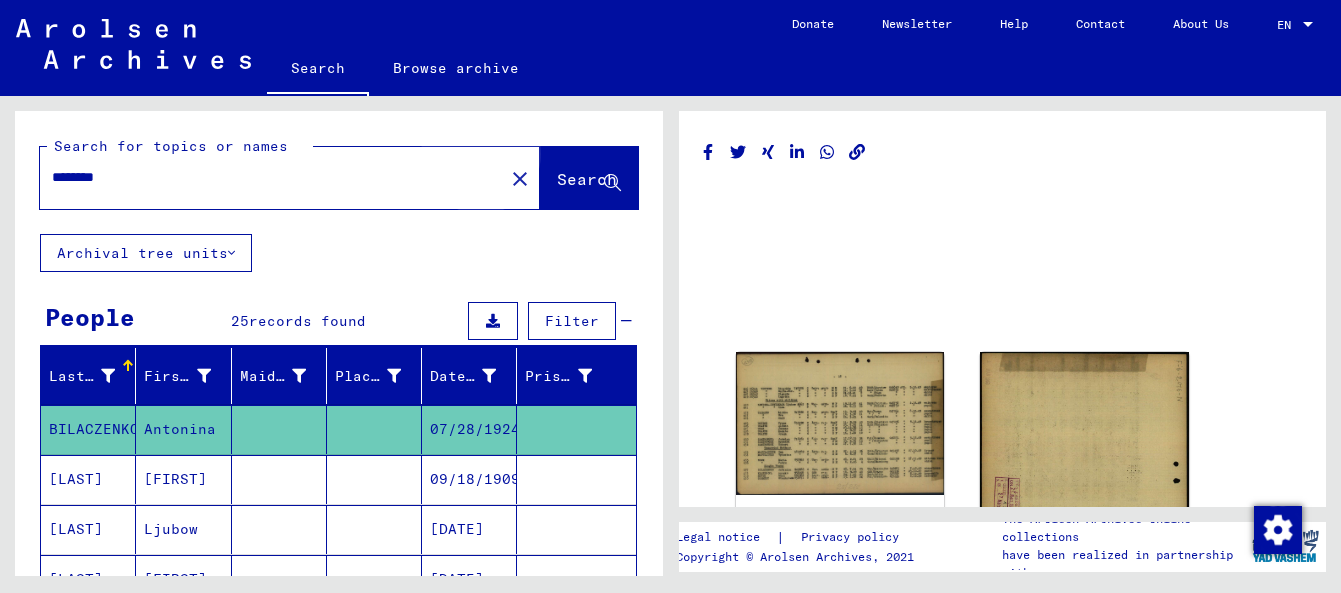 click on "Search" 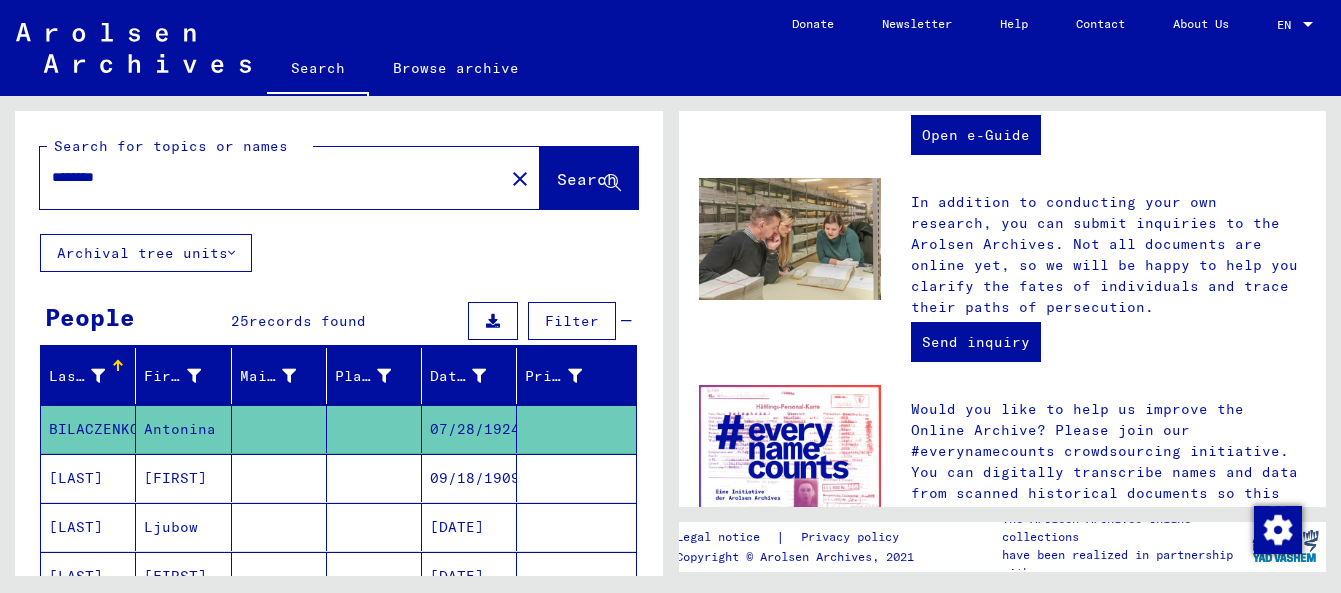 scroll, scrollTop: 722, scrollLeft: 0, axis: vertical 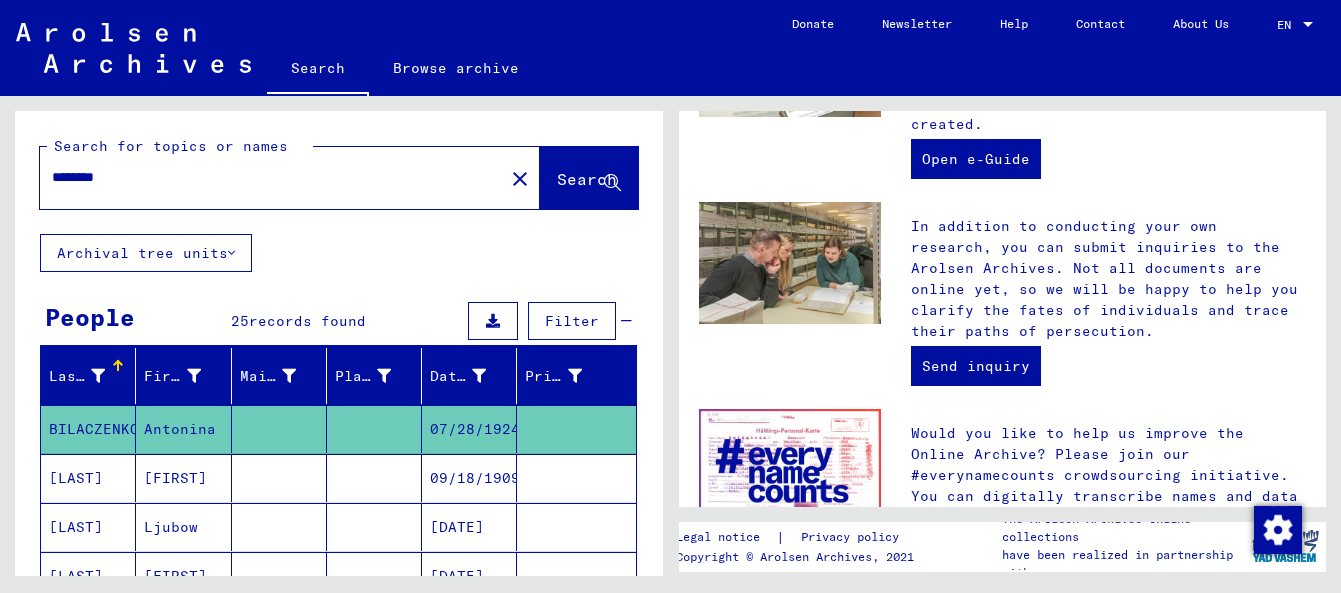click on "Search for topics or names ******** close  Search     Archival tree units  People 25  records found  Filter   Last Name   First Name   Maiden Name   Place of Birth   Date of Birth   Prisoner #   BILACZENKO   Antonina         [DATE]      KSANDROVA   Anezka         [DATE]      LEWIZKA LEWIZKAJA   Ljubow         [DATE]      LEWIZKA LEWIZKAJA   Inna         [DATE]      MATULAITIS   Vytautas         [DATE]      MATULAITYTE   Ona         [DATE]      SCHMIDT   Stanislawa         [DATE]      SMITS   Liza         [DATE]      TAMMANN   Liidia         [DATE]      TAMMANN   Eva         [DATE]      TAMMANN   Anna         [DATE]      USAITE   Danute         [DATE]      USAITE   Irena         [DATE]      USAS   Juozas         [DATE]      USAYTE   Aldona         [DATE]      USIENE   Prane         [DATE]      VINTERS   Ringolds         [DATE]      VINTERS   Herta Bir.         [DATE]      VINTERS   Zigurds         [DATE]      VINTERS   Ingrida" 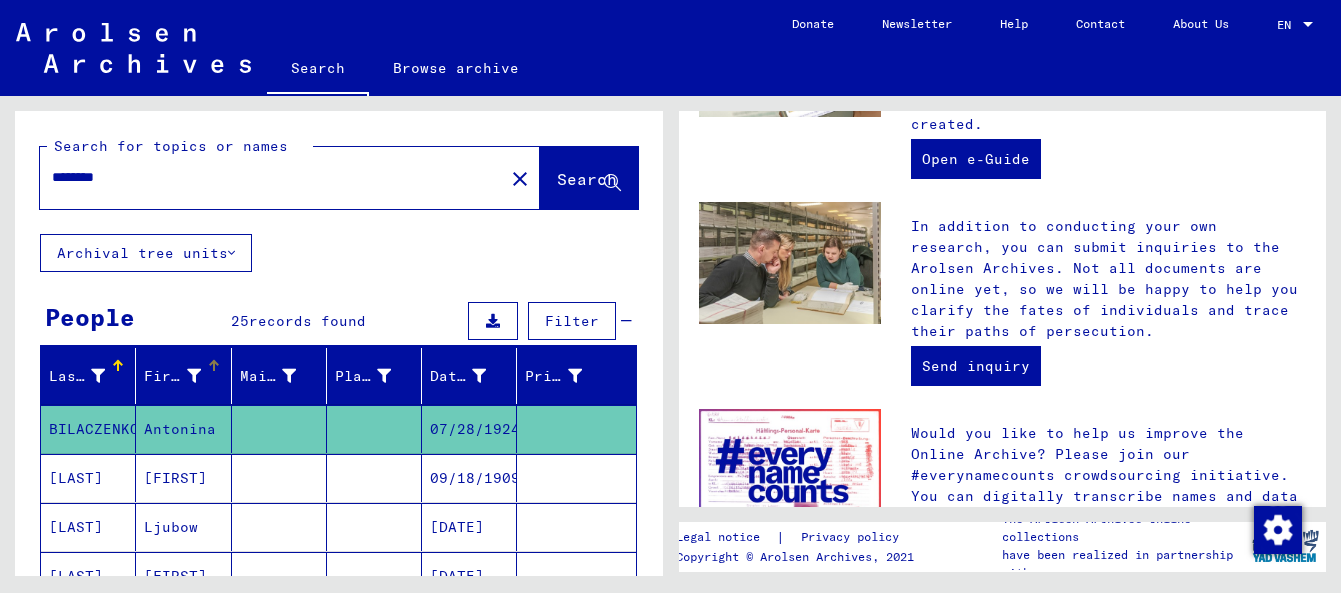 click at bounding box center (194, 376) 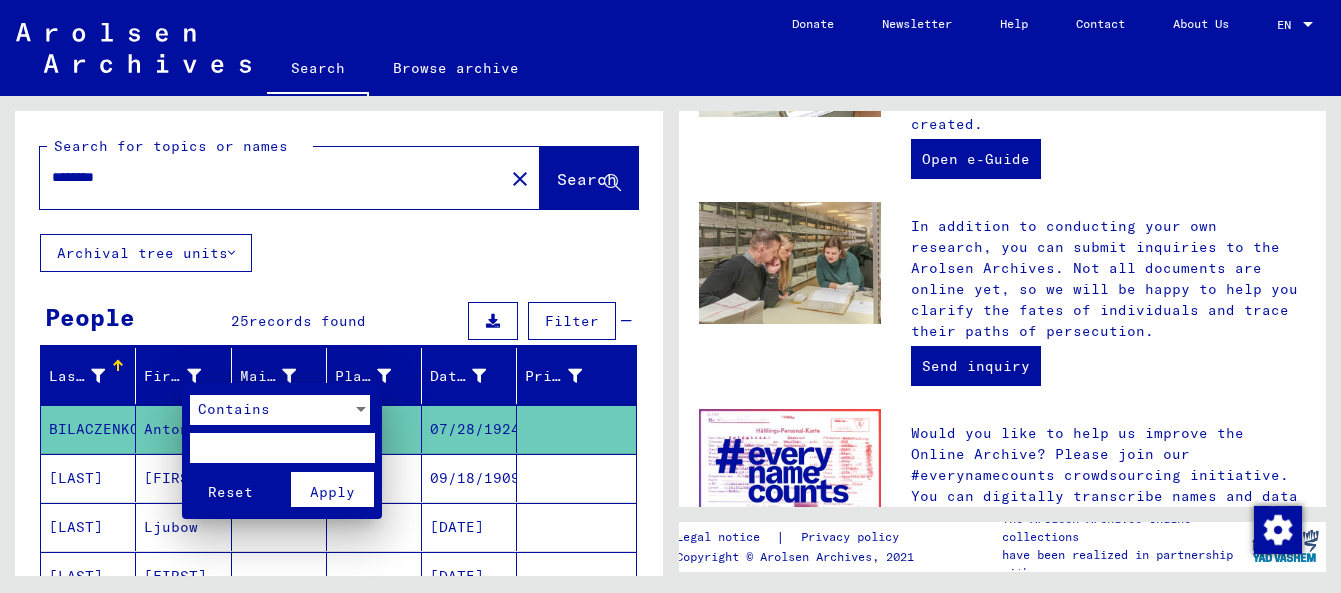 click at bounding box center (670, 296) 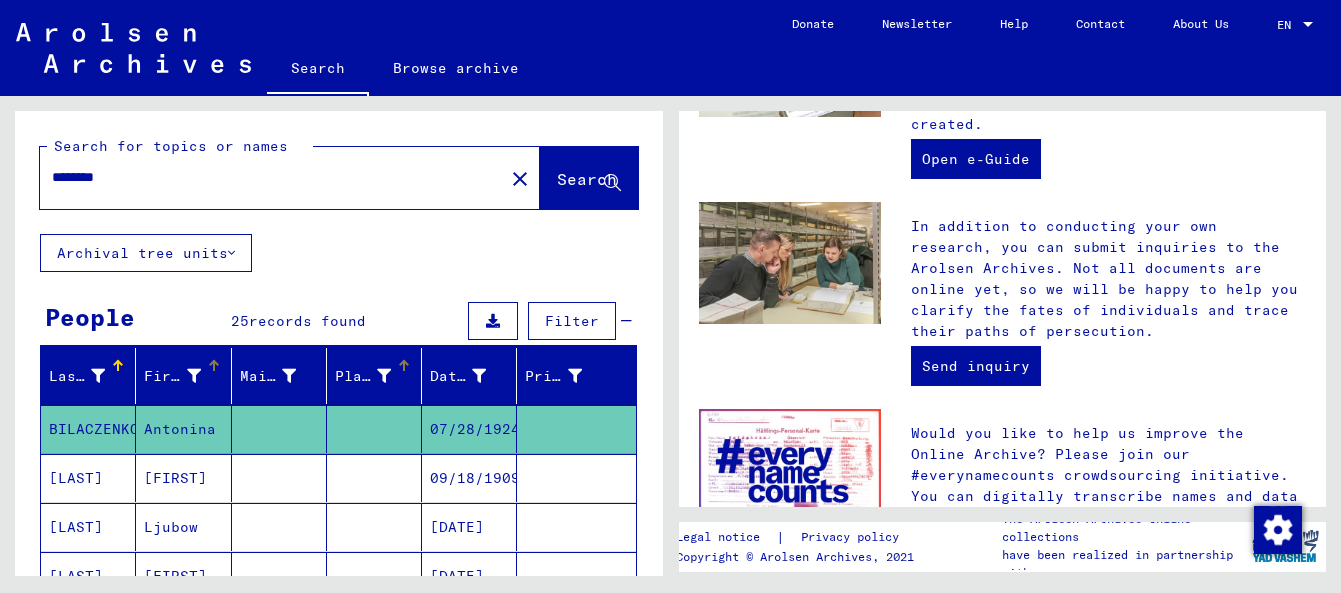 click on "Place of Birth" at bounding box center (363, 376) 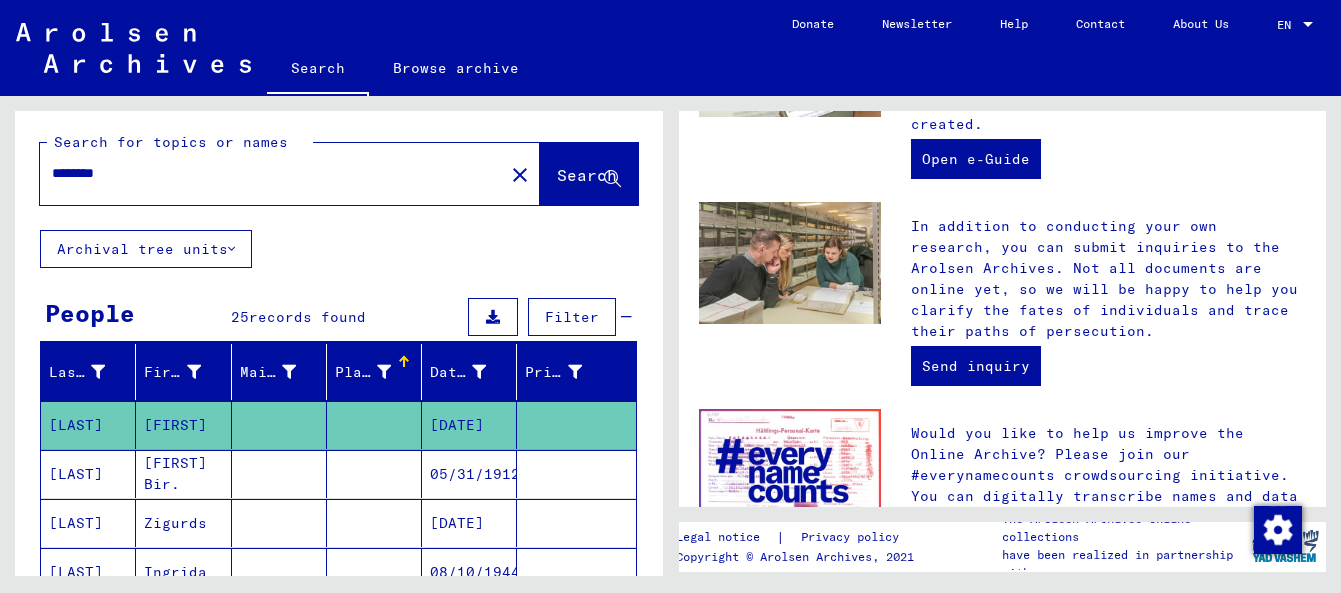scroll, scrollTop: 0, scrollLeft: 0, axis: both 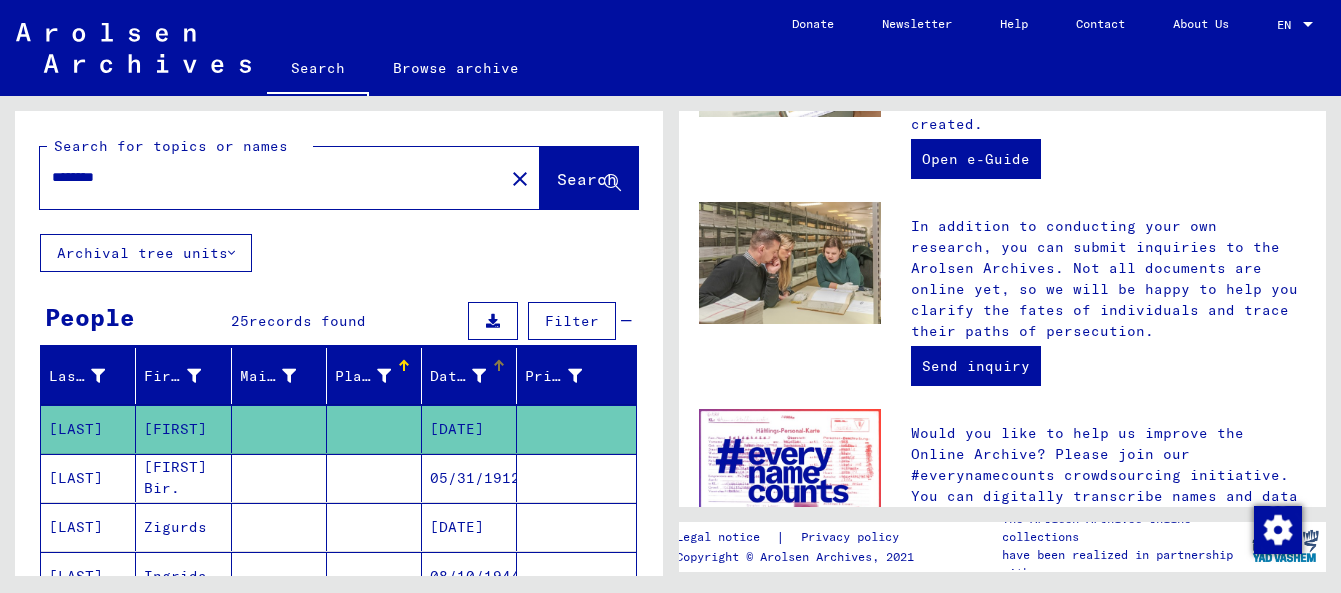 click on "Date of Birth" at bounding box center [458, 376] 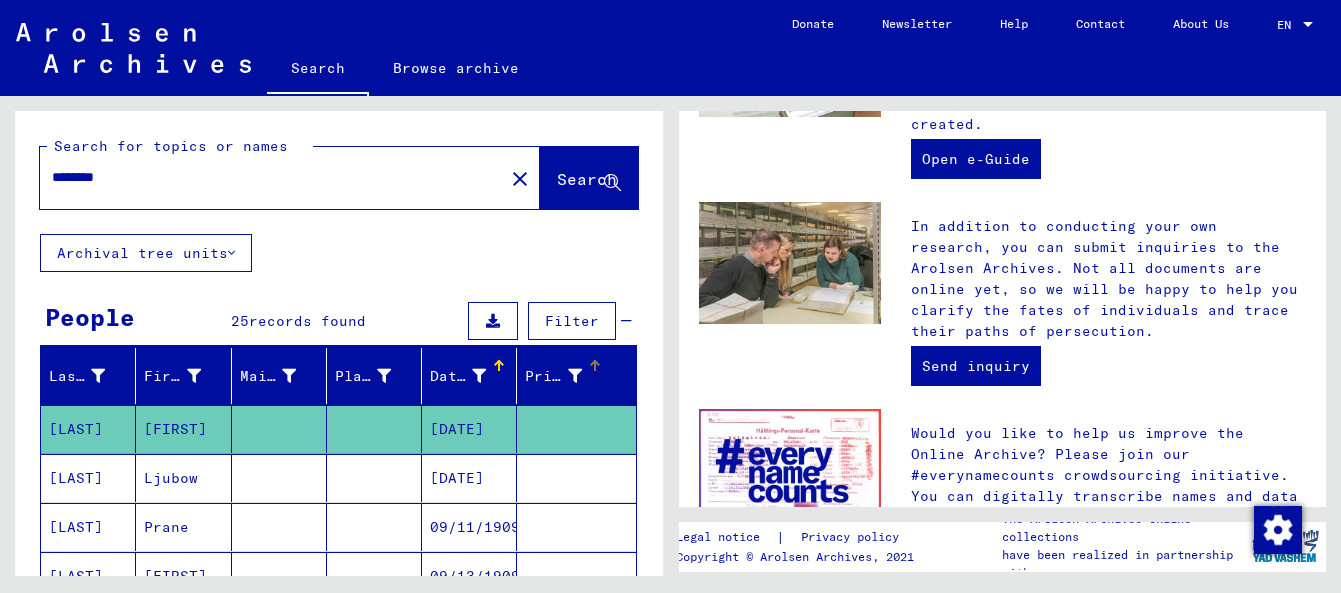 click on "Prisoner #" at bounding box center [553, 376] 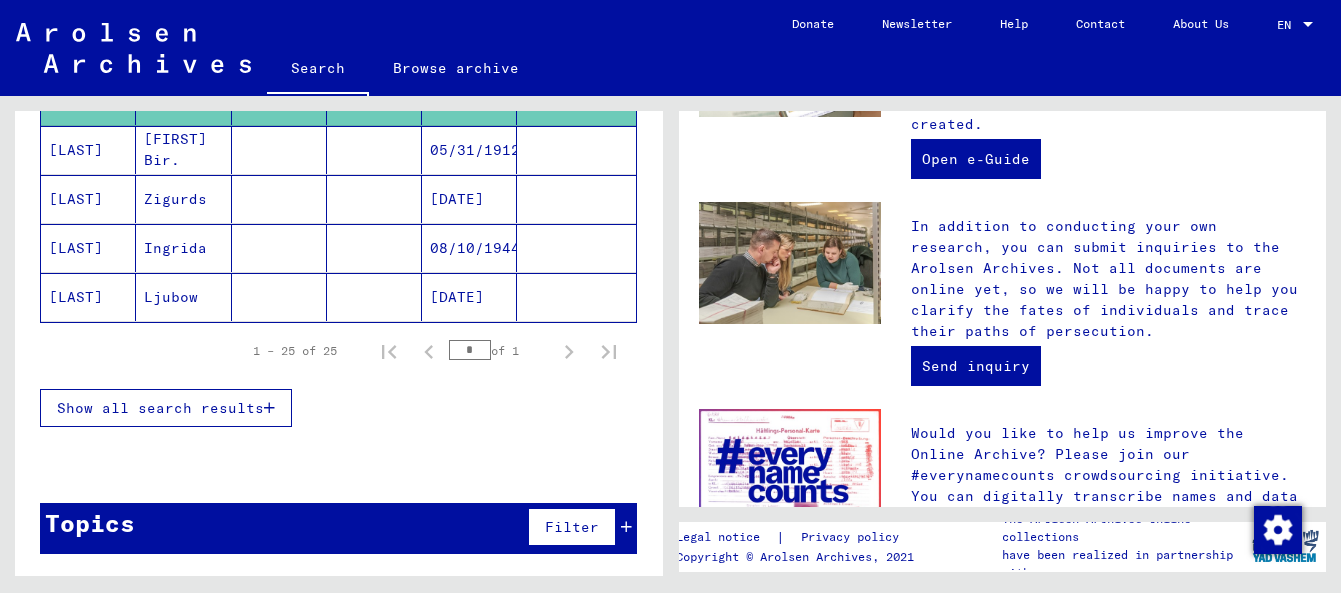 scroll, scrollTop: 0, scrollLeft: 0, axis: both 